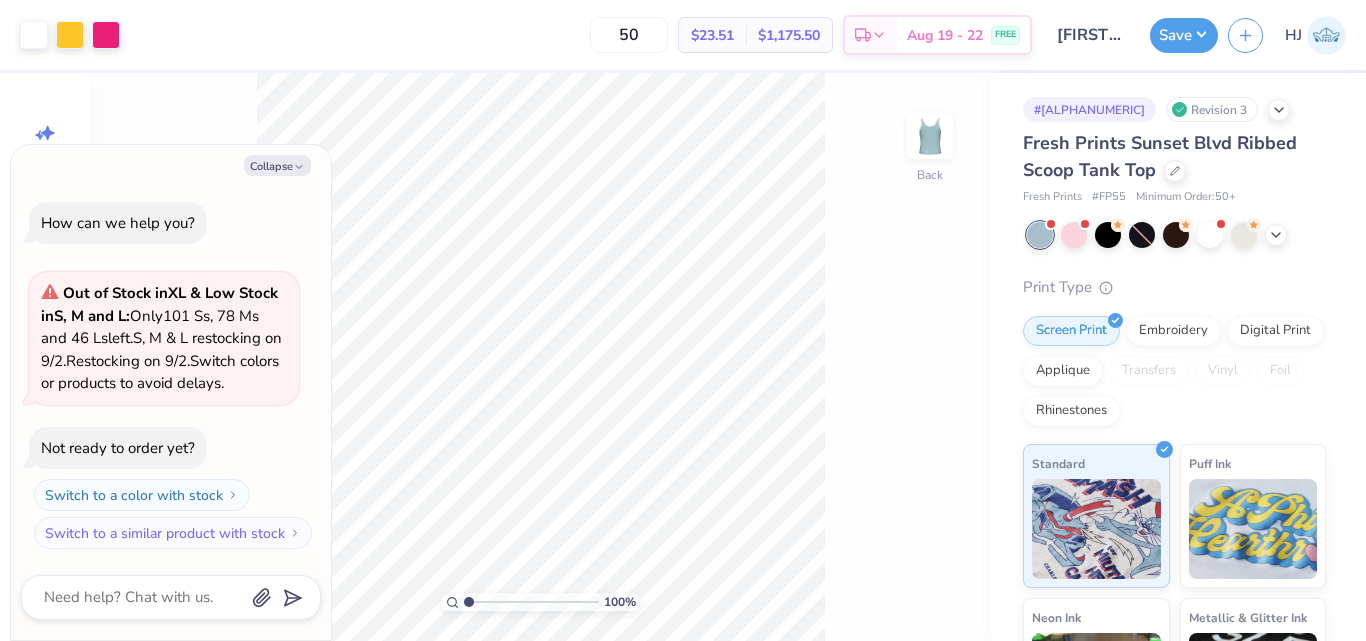 scroll, scrollTop: 0, scrollLeft: 0, axis: both 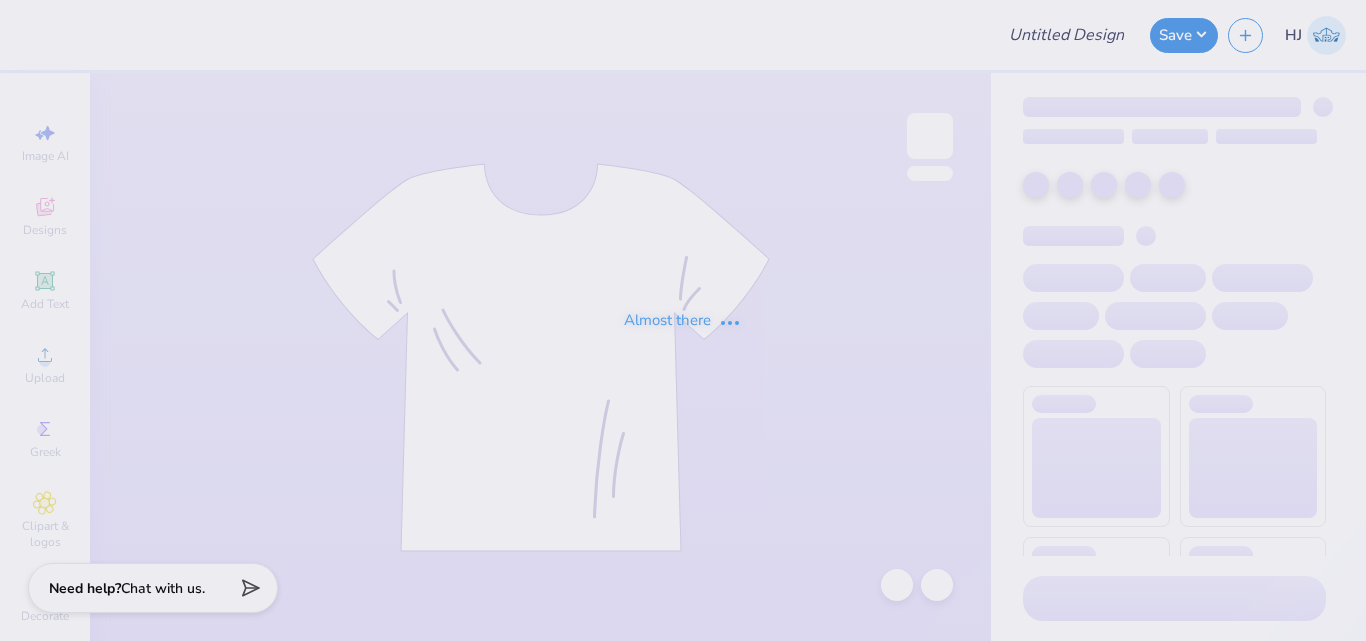 type on "tote?" 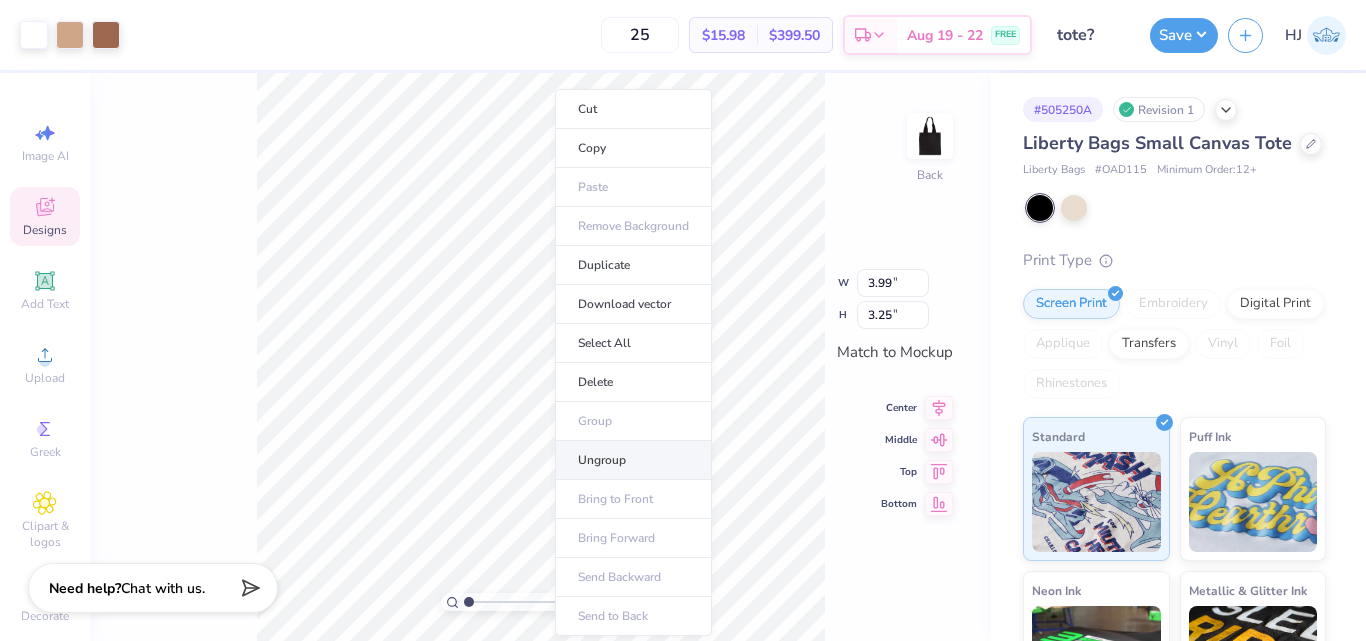 click on "Ungroup" at bounding box center [633, 460] 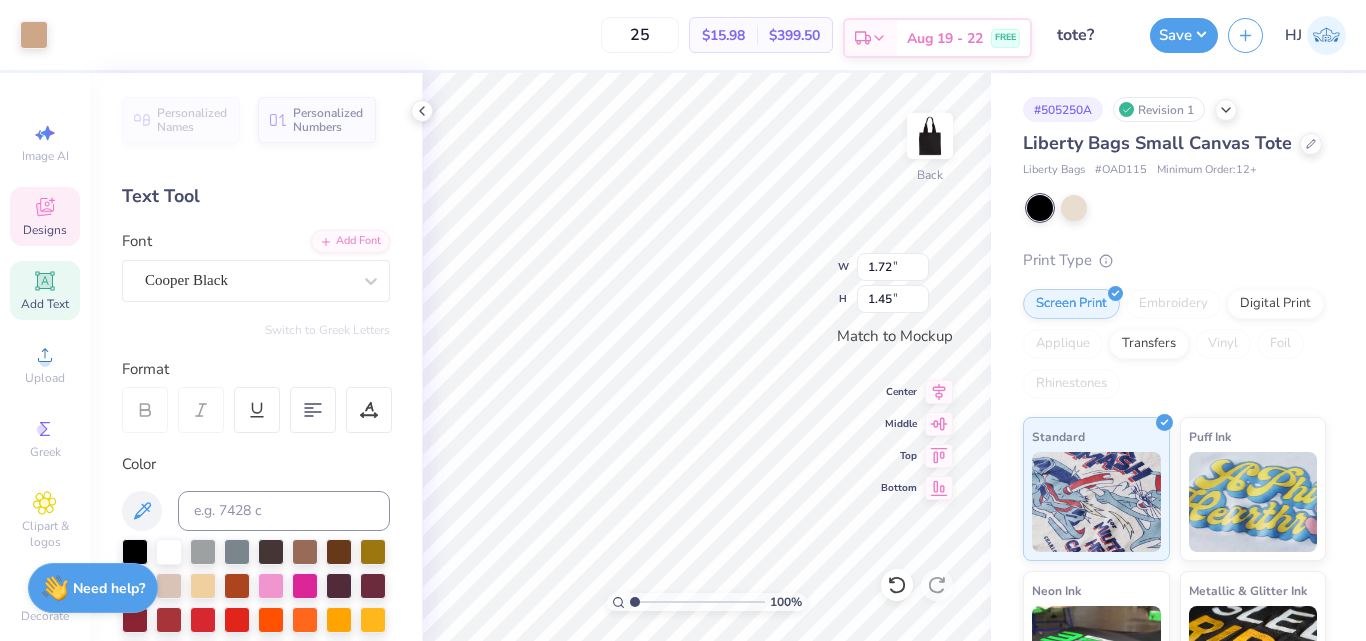type on "3.99" 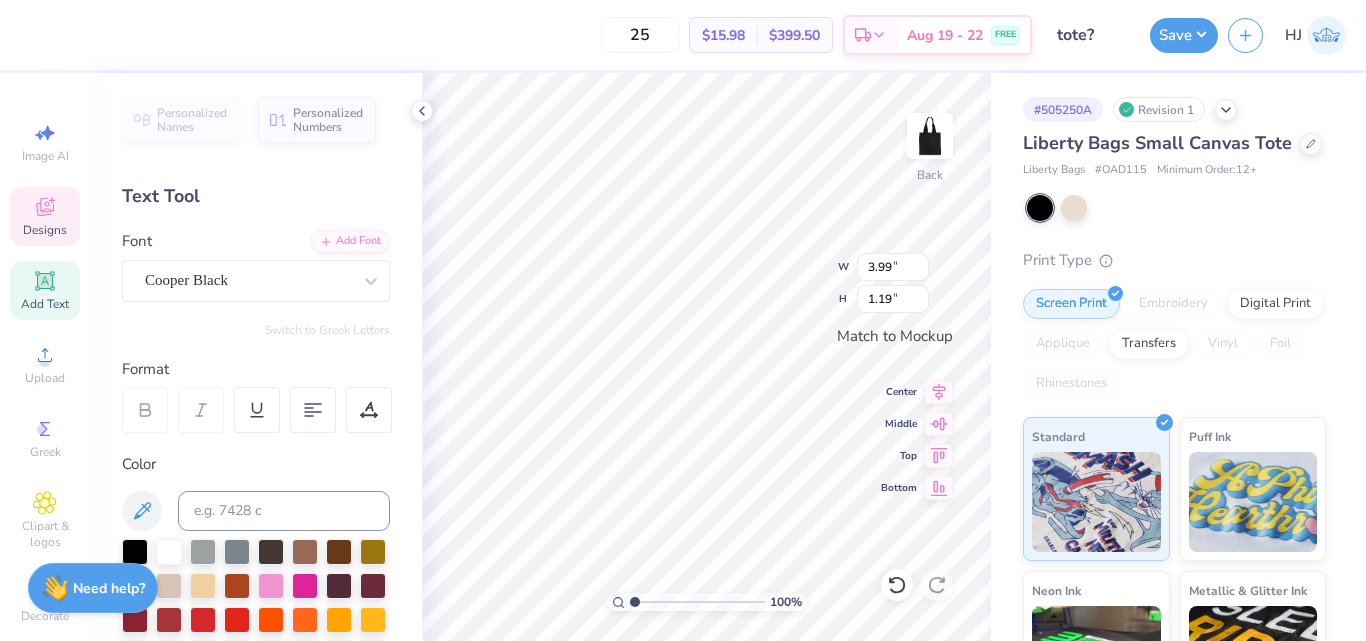 scroll, scrollTop: 17, scrollLeft: 3, axis: both 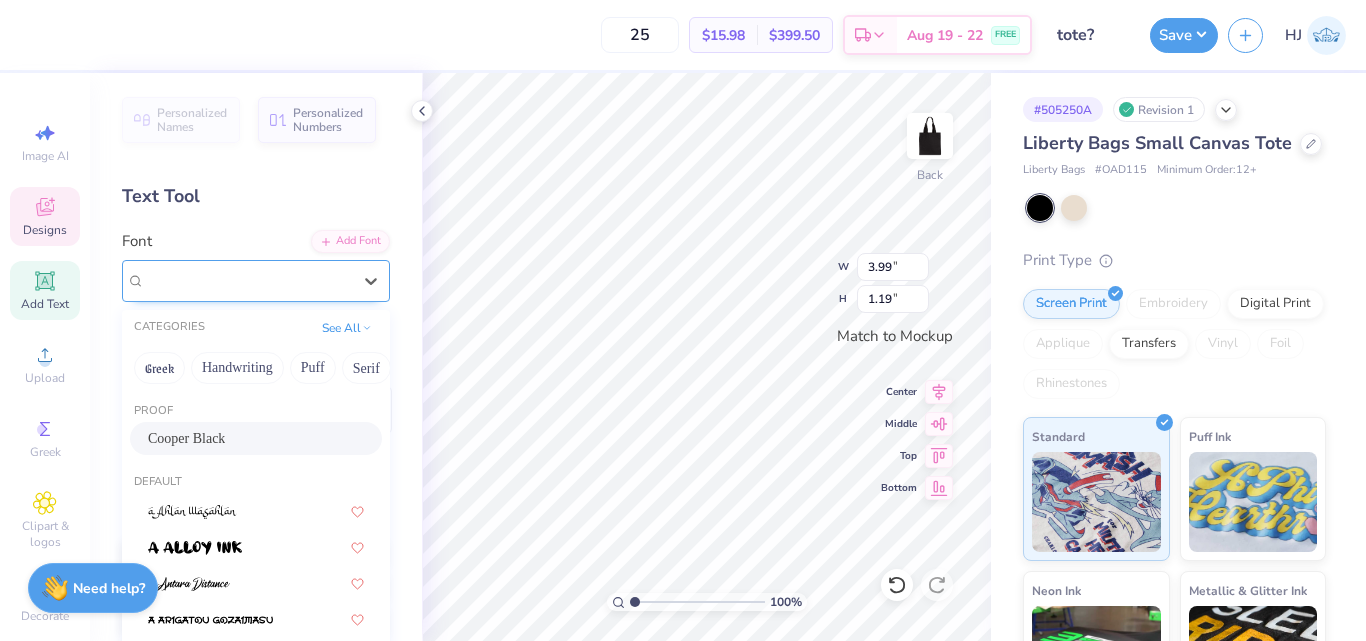 click on "Cooper Black" at bounding box center (248, 280) 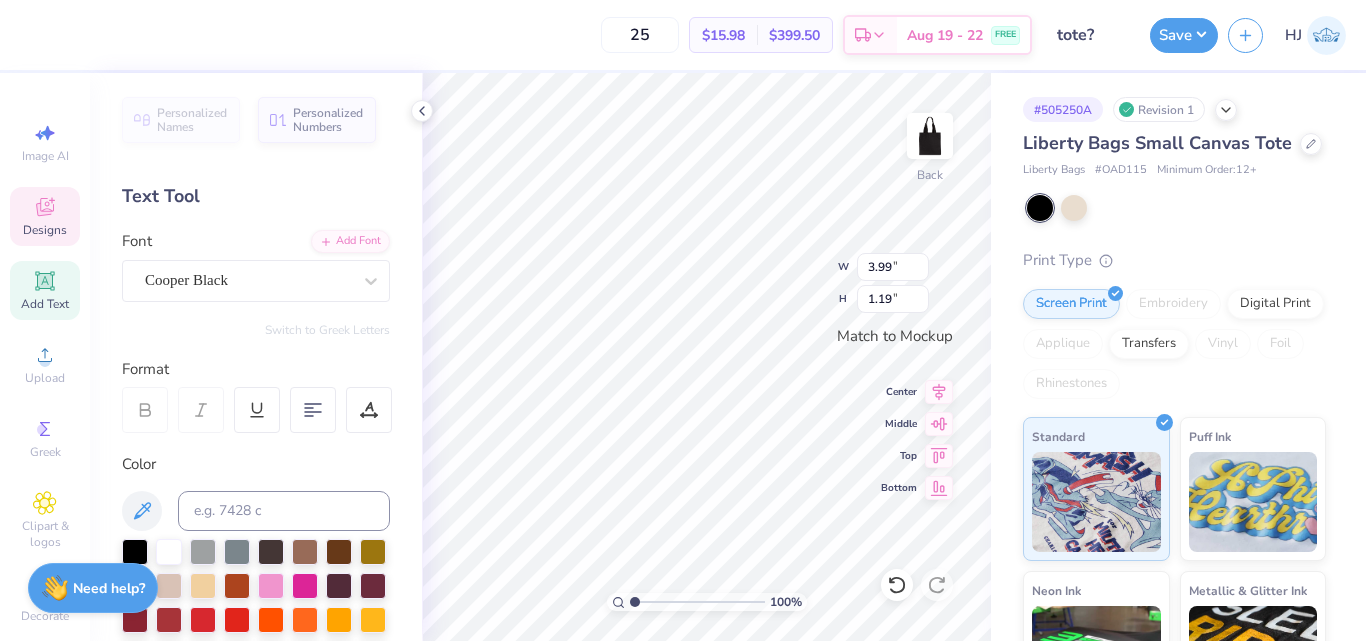 paste 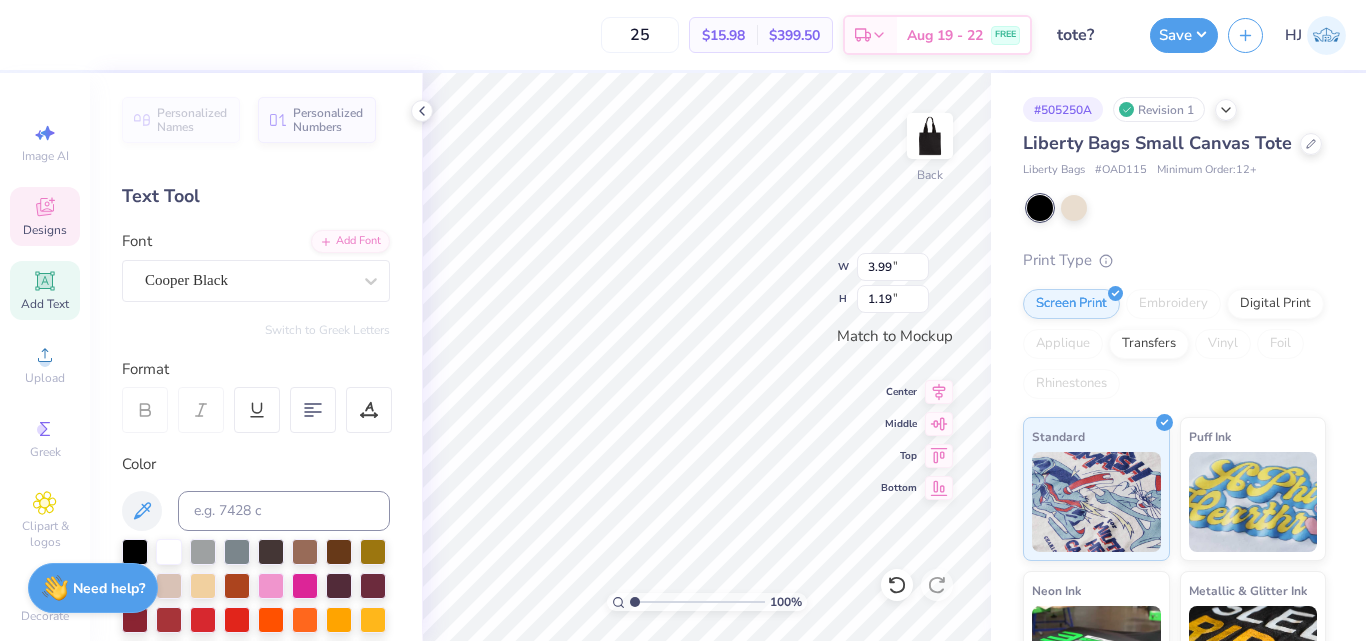 paste on "X" 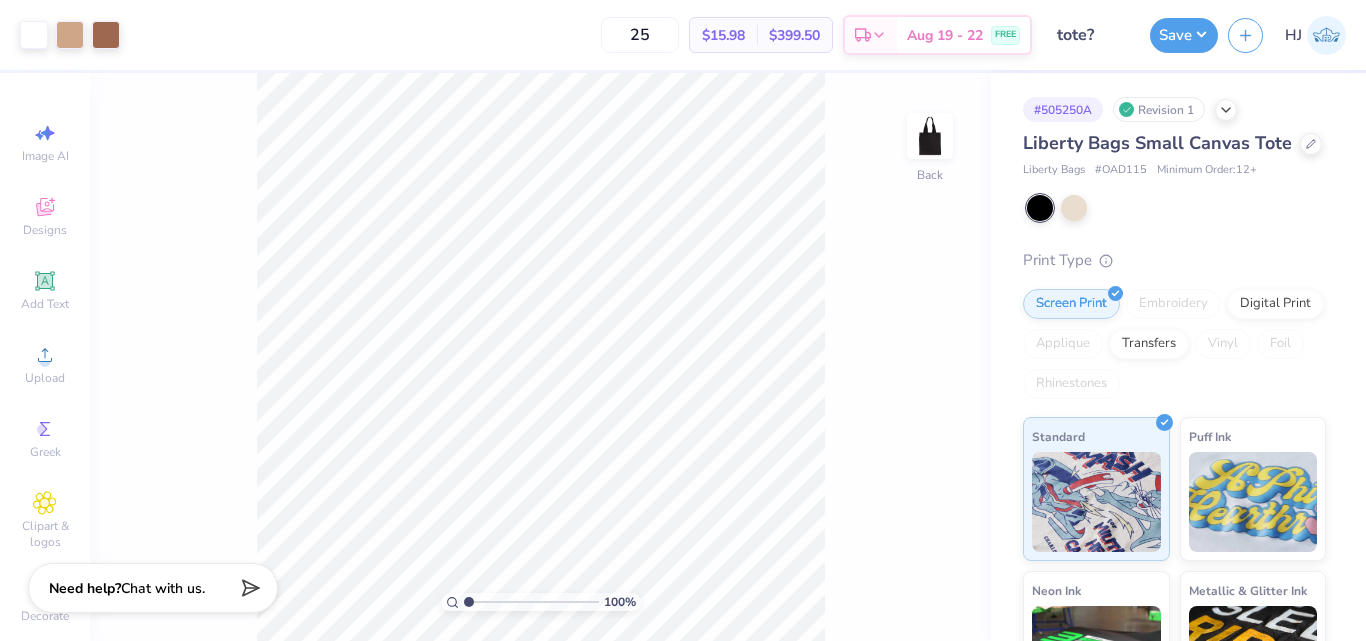scroll, scrollTop: 0, scrollLeft: 0, axis: both 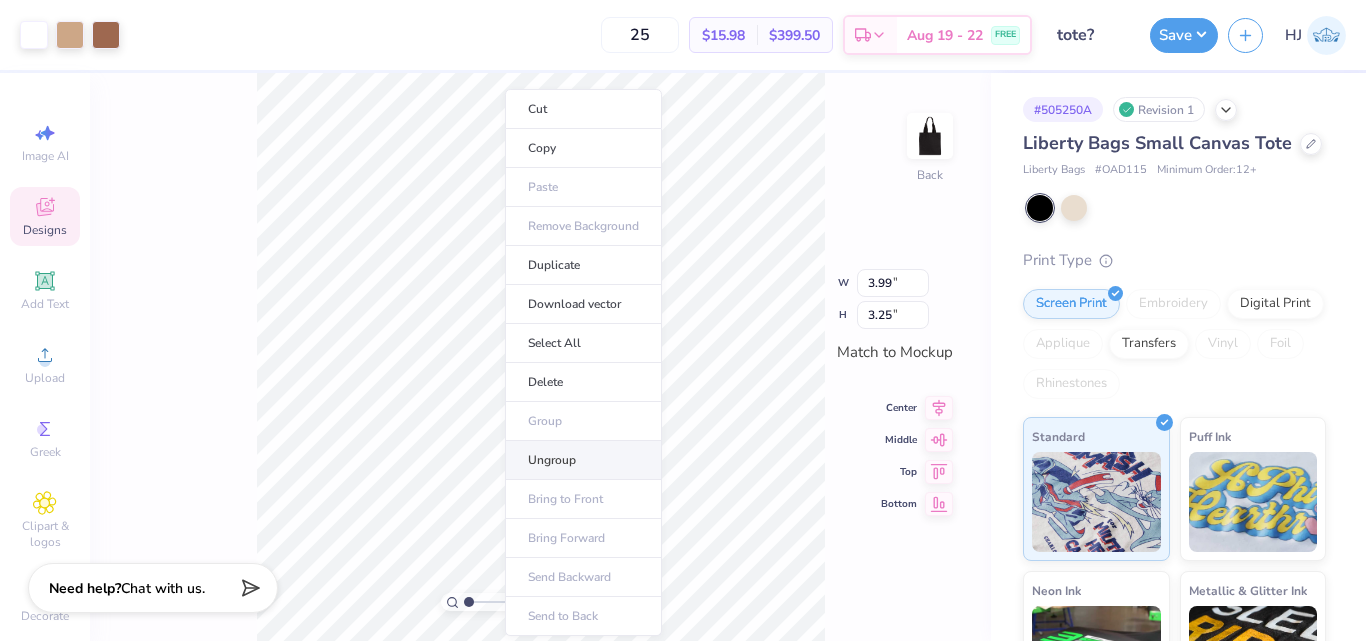 click on "Ungroup" at bounding box center (583, 460) 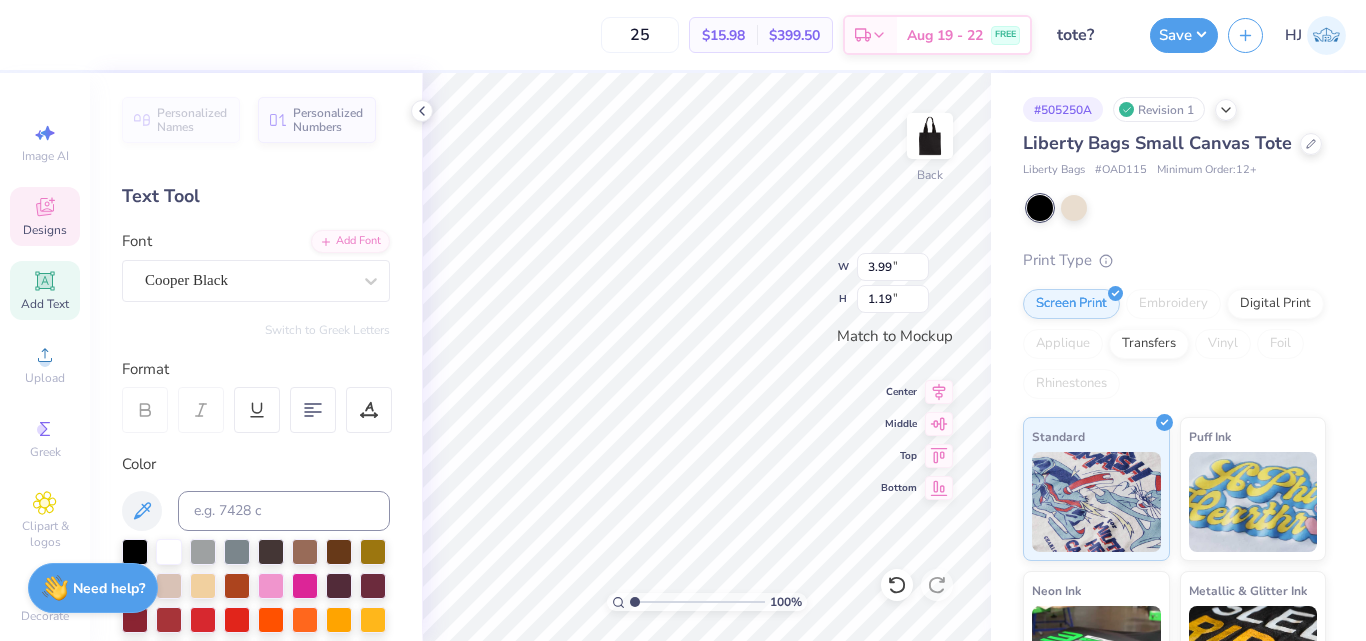 scroll, scrollTop: 17, scrollLeft: 3, axis: both 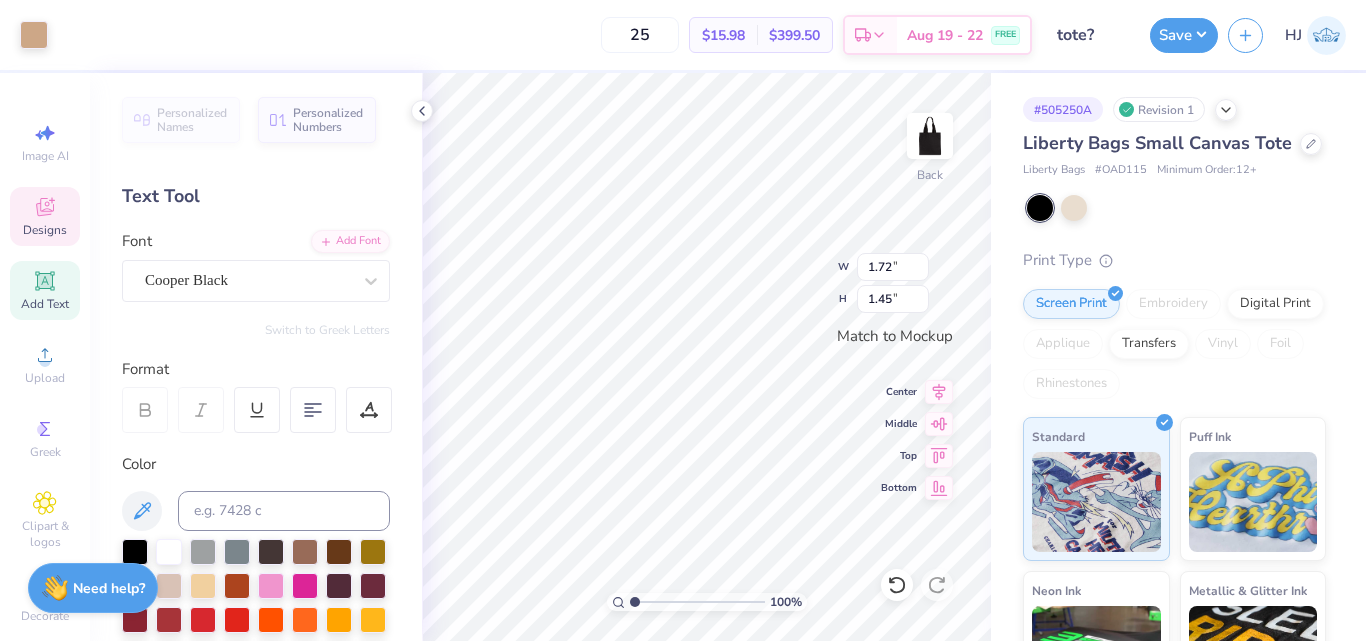type on "0.81" 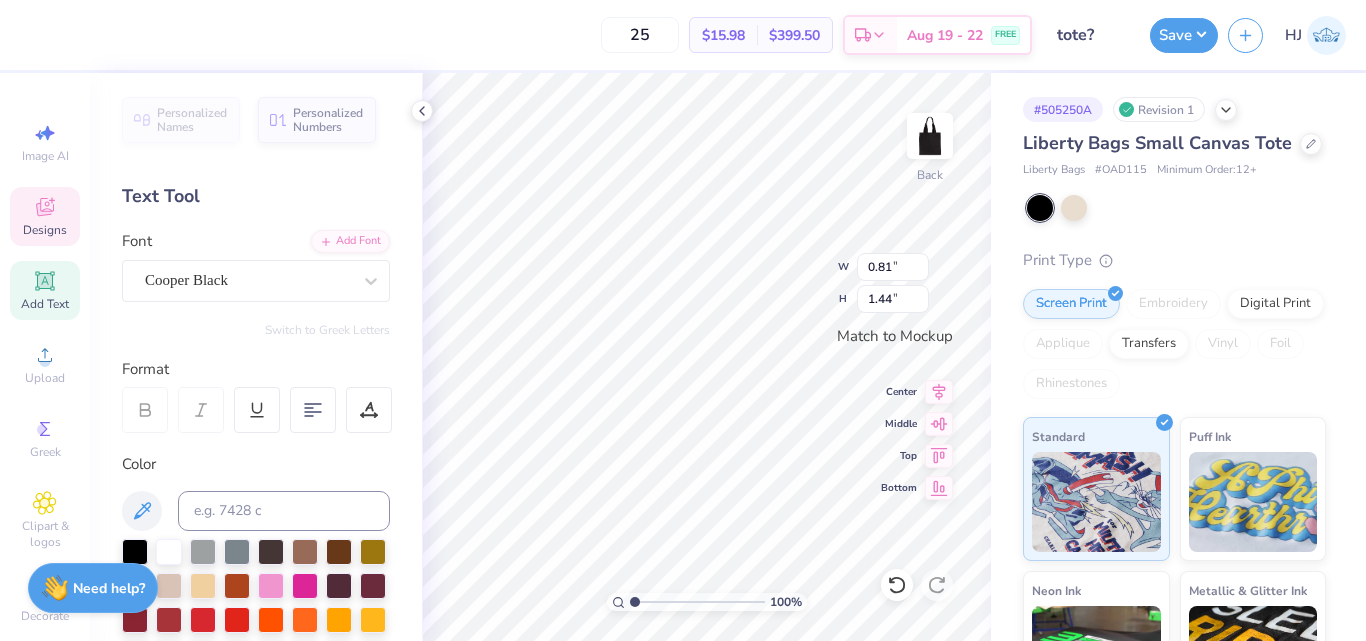 type on "3.99" 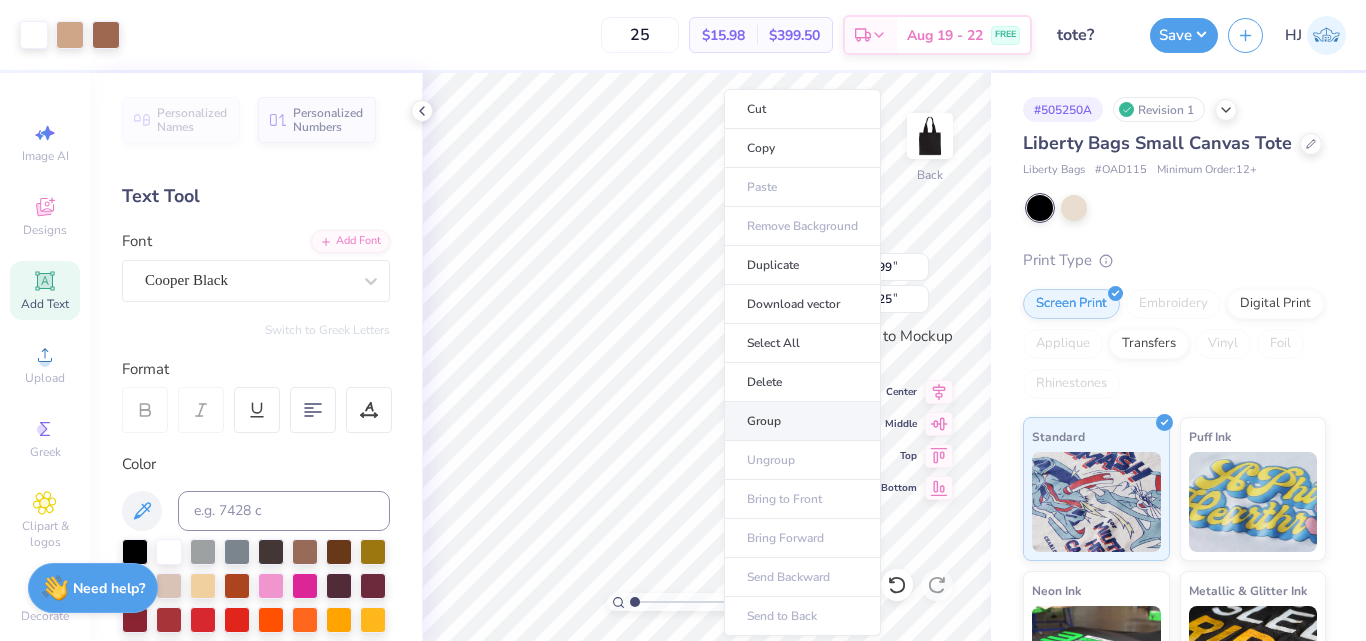 click on "Group" at bounding box center [802, 421] 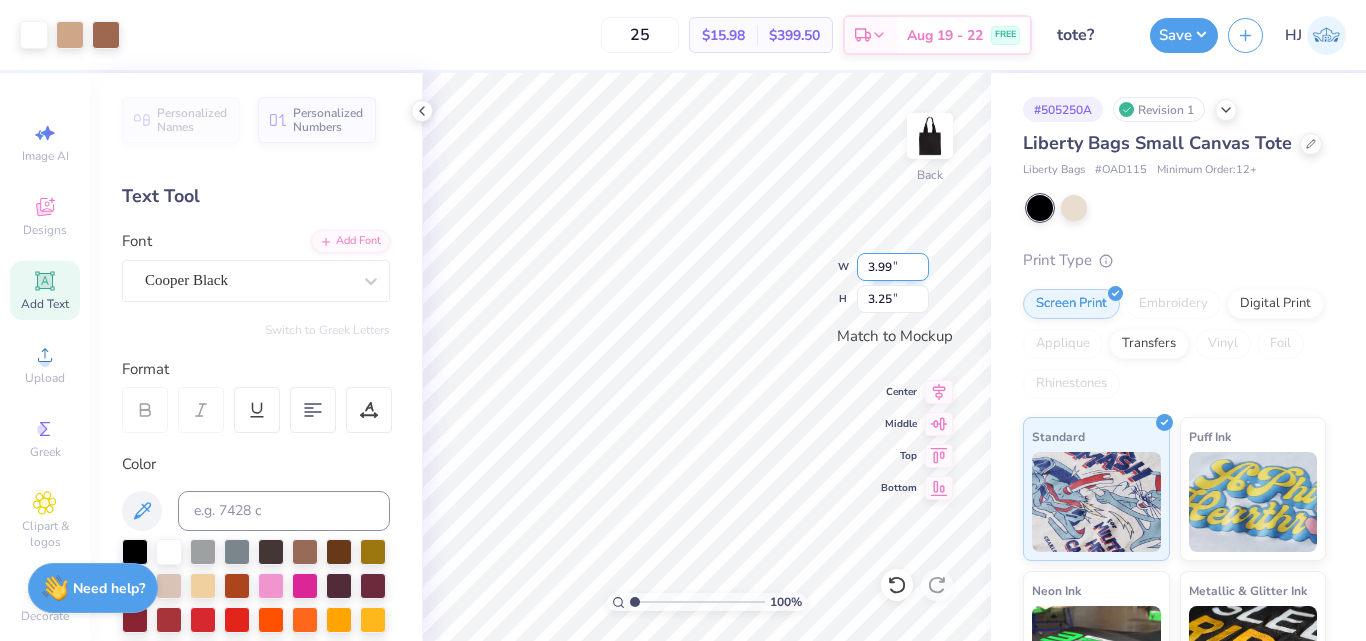 click on "3.99" at bounding box center [893, 267] 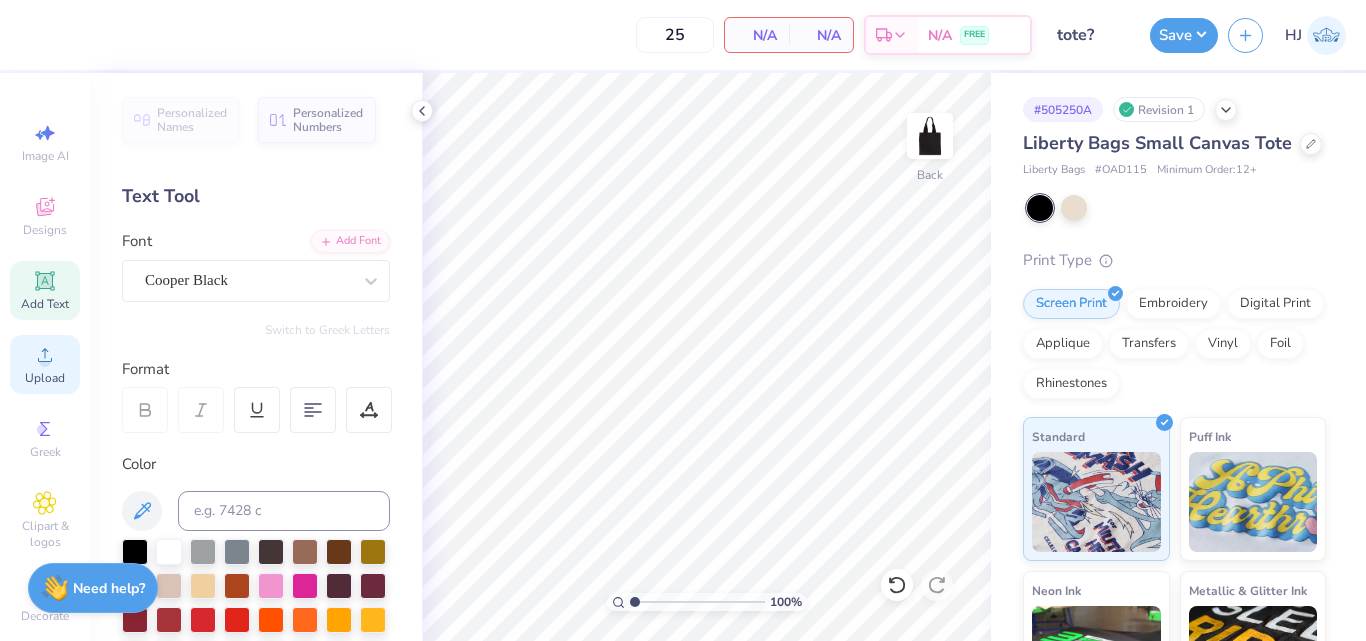 click 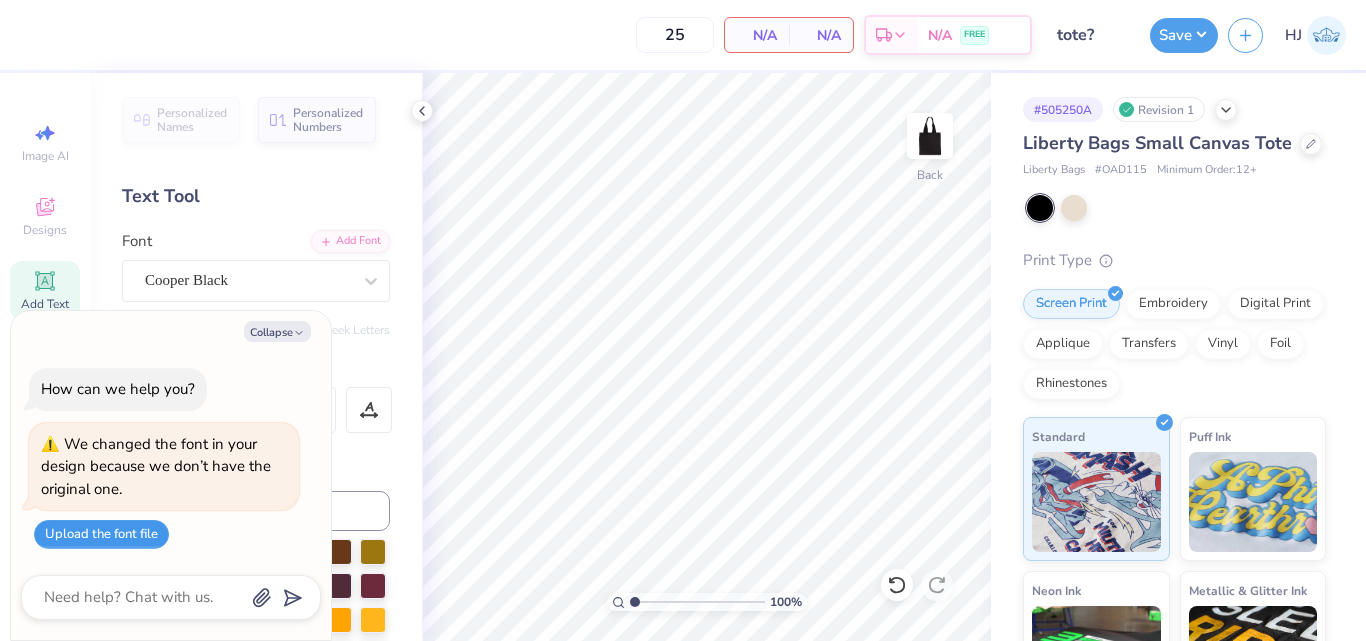 click on "Upload the font file" at bounding box center [101, 534] 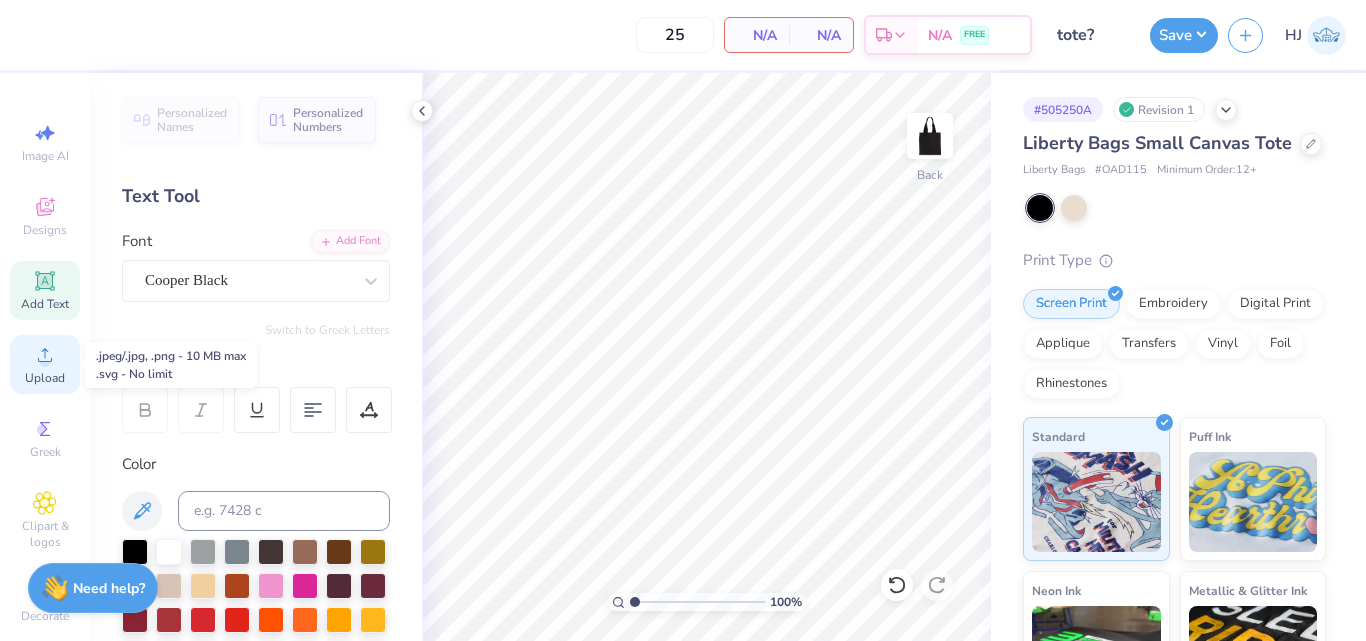 click 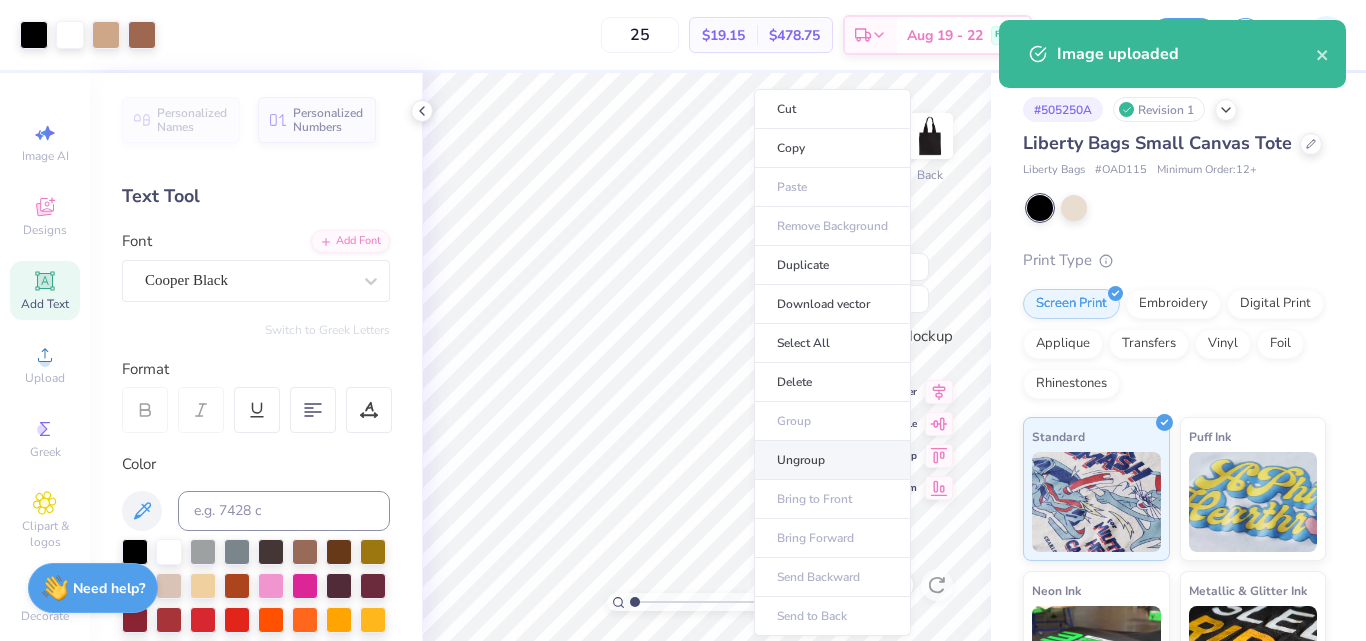 click on "Ungroup" at bounding box center (832, 460) 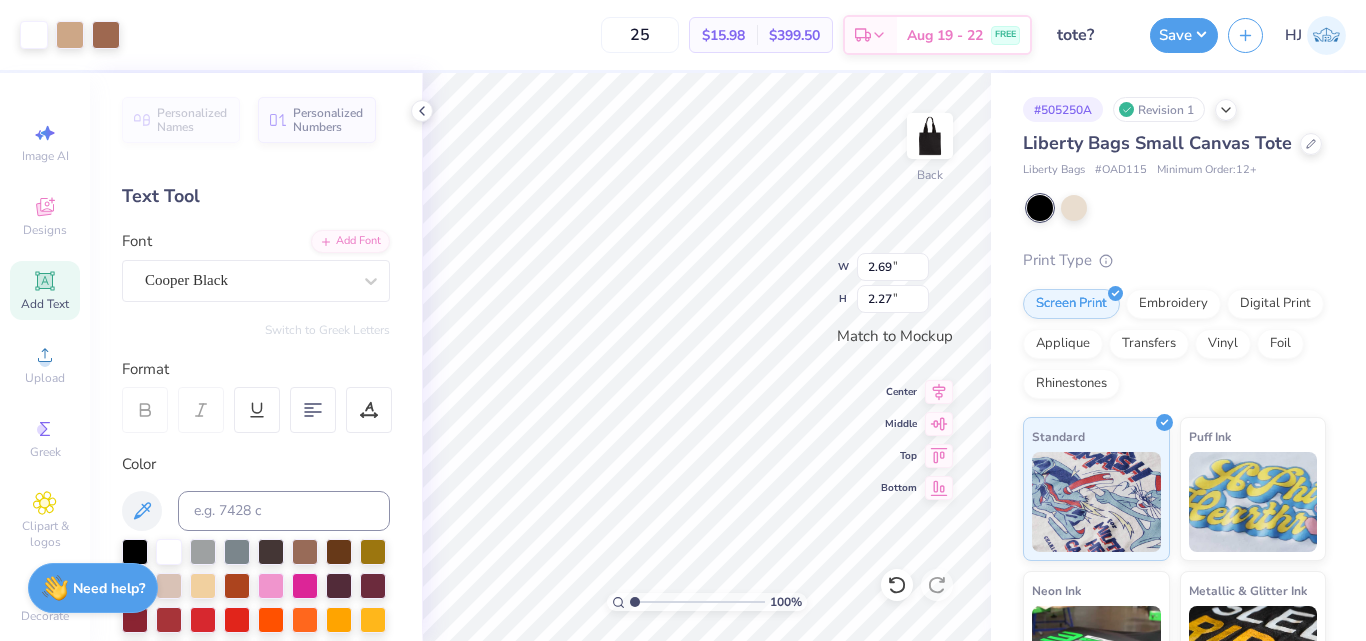 type on "2.69" 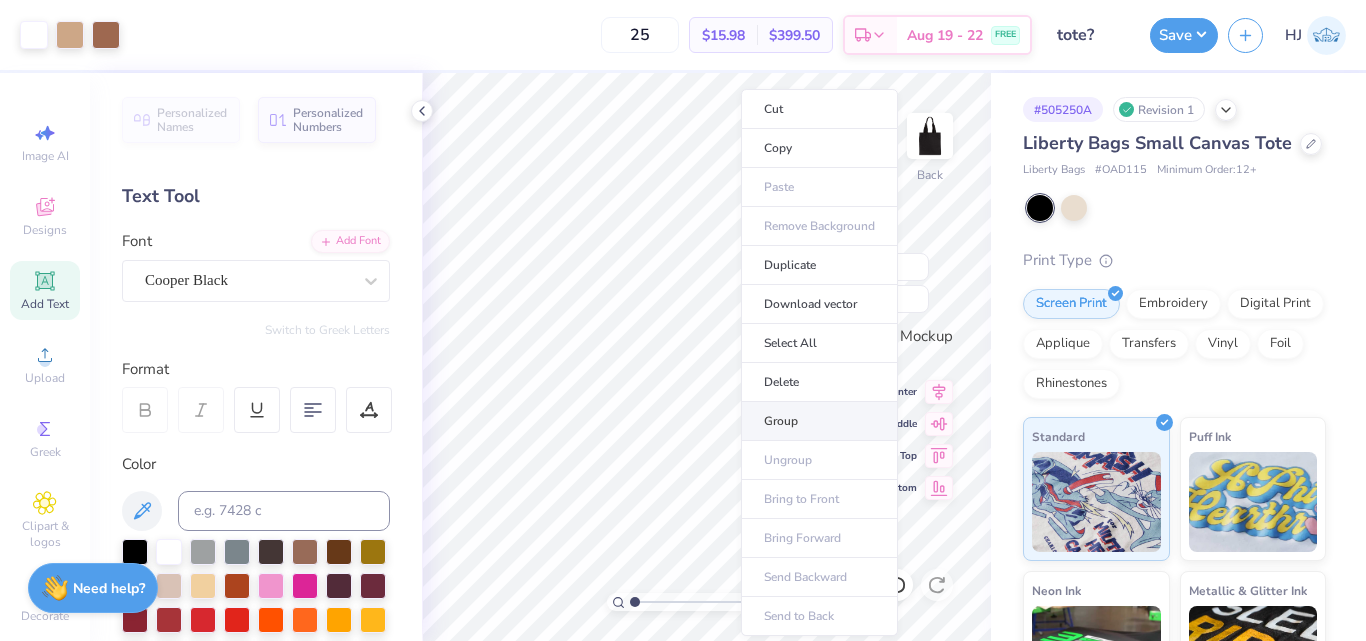 click on "Group" at bounding box center (819, 421) 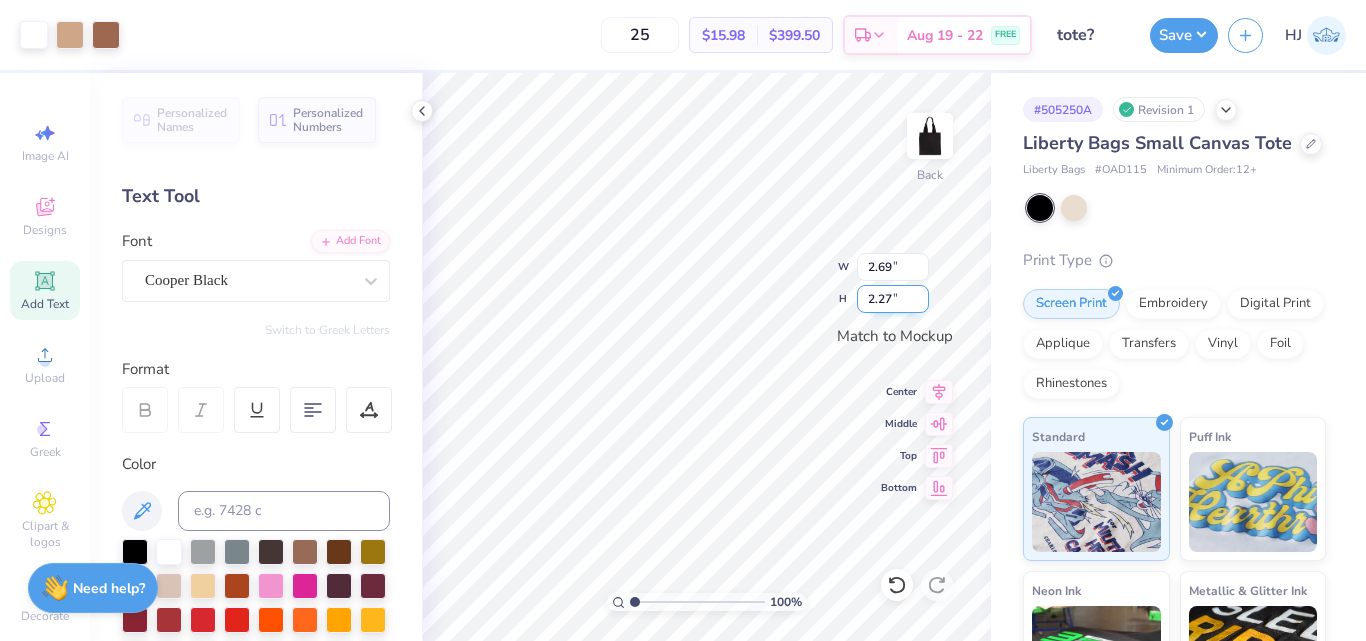 click on "2.27" at bounding box center (893, 299) 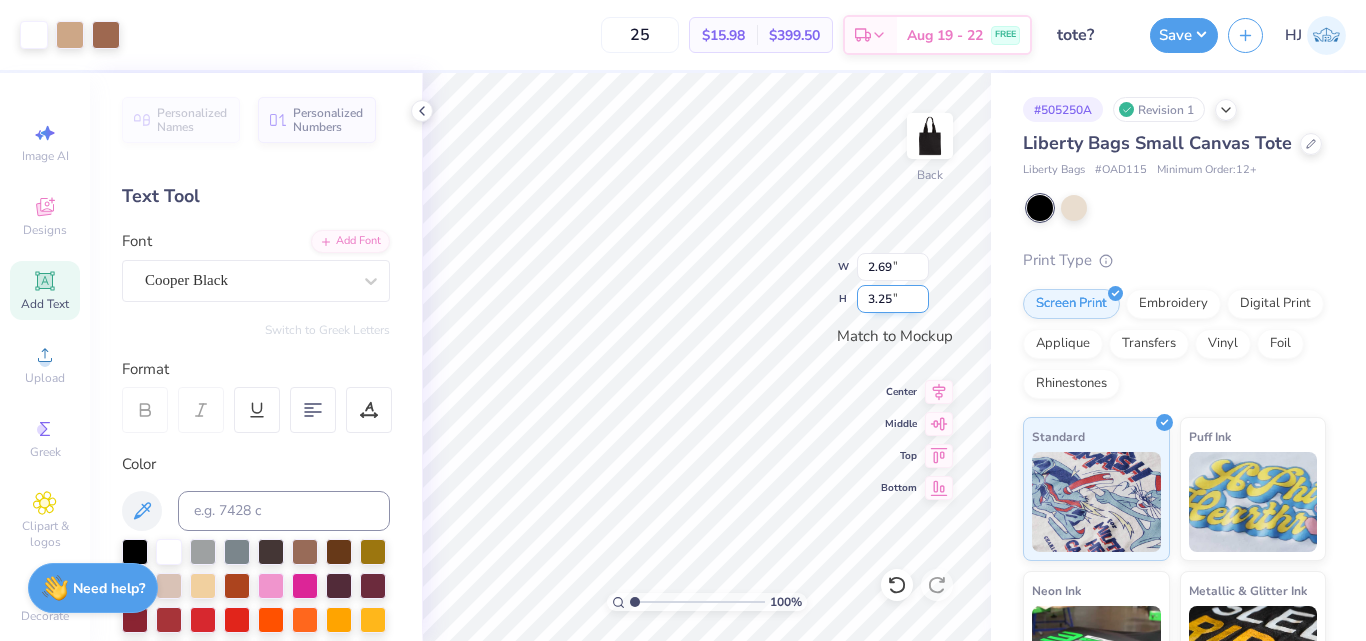 type on "3.25" 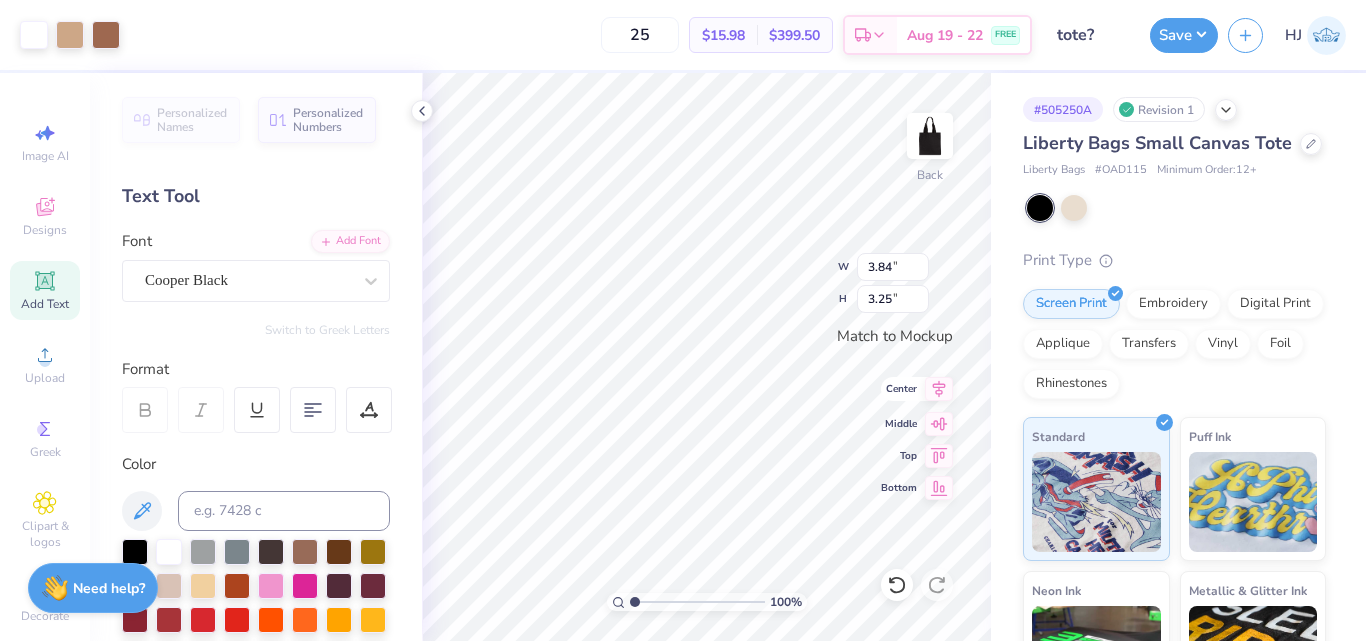 click 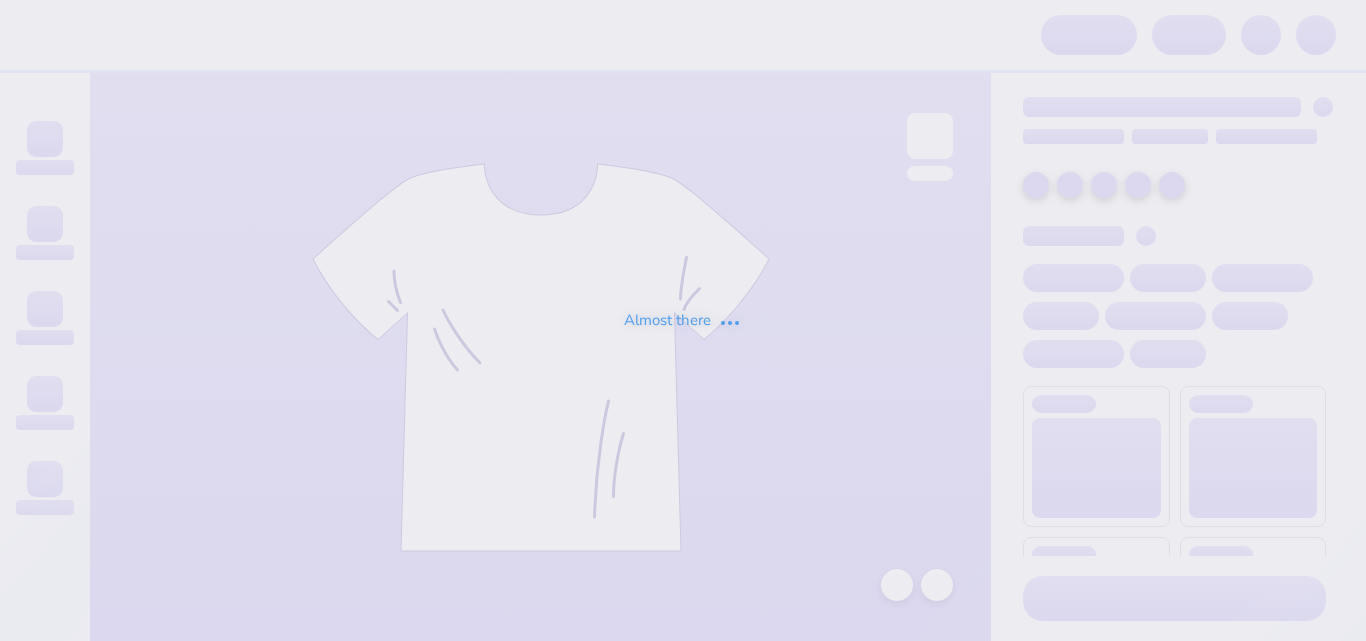 scroll, scrollTop: 0, scrollLeft: 0, axis: both 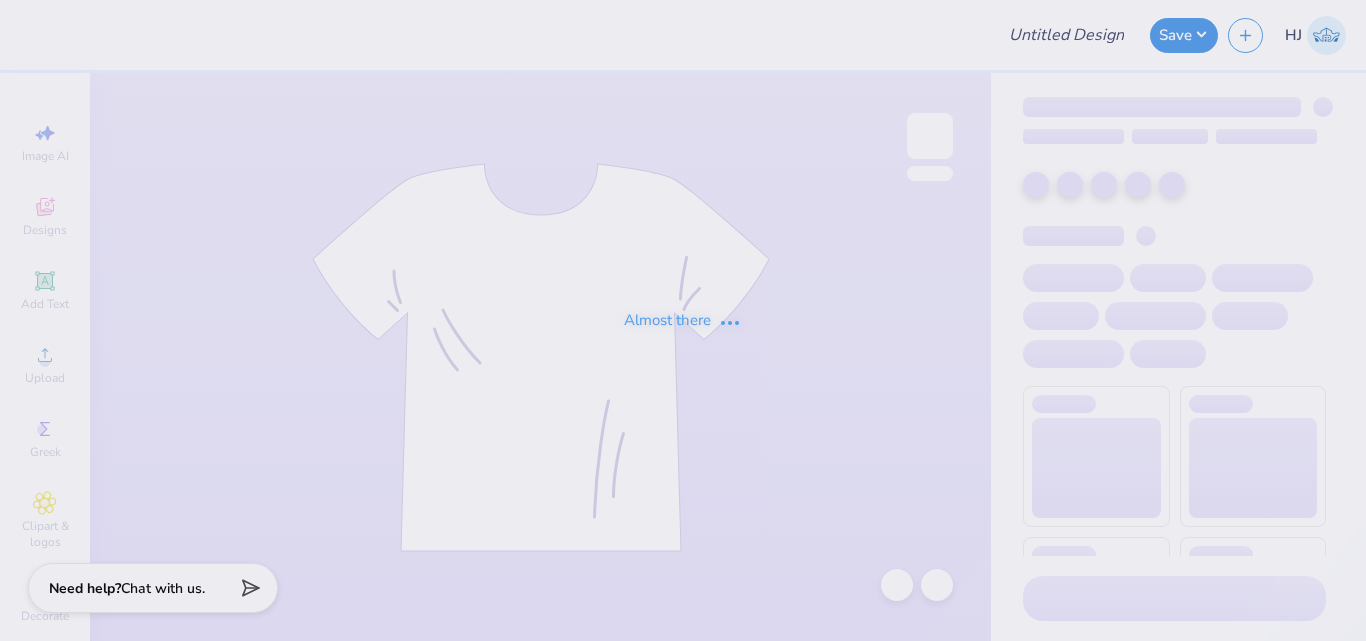 type on "RHA Exec Shirt" 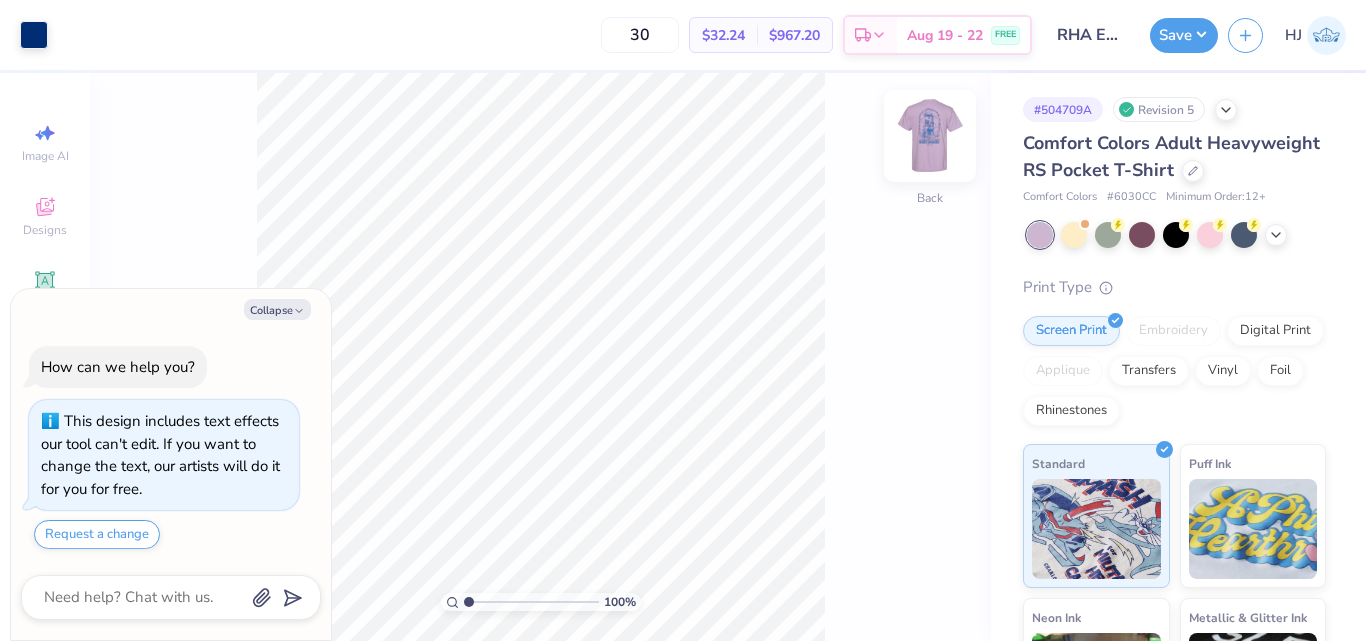 click at bounding box center [930, 136] 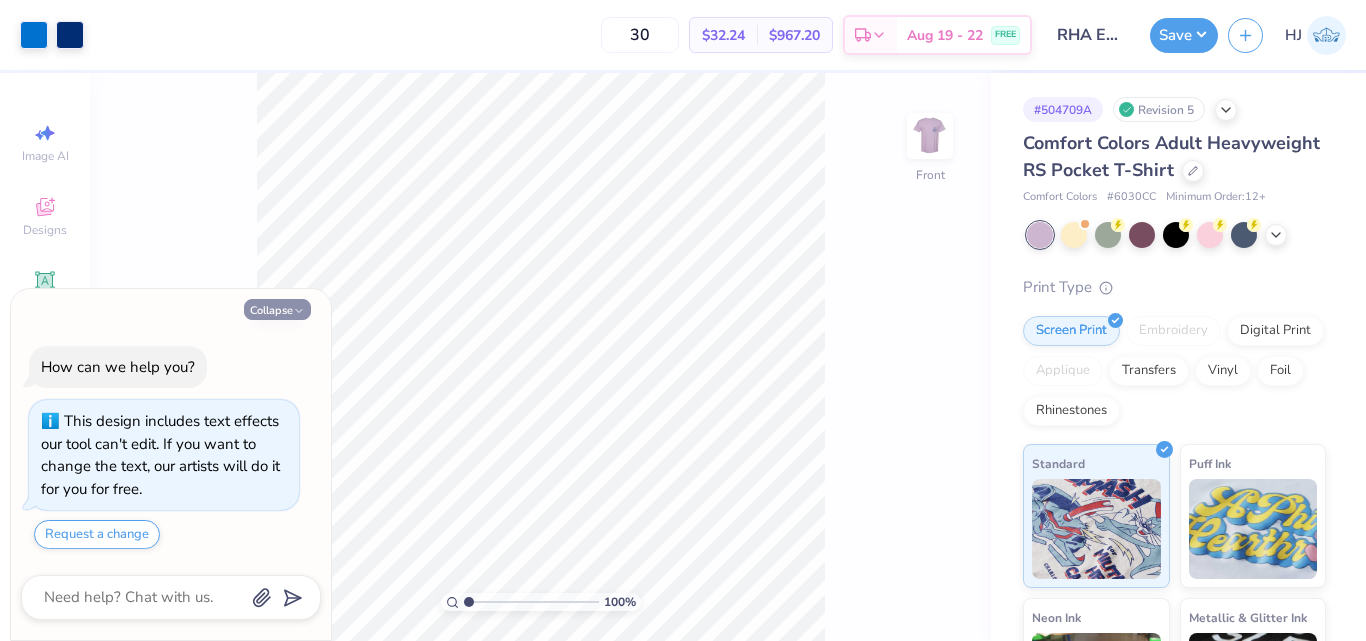click 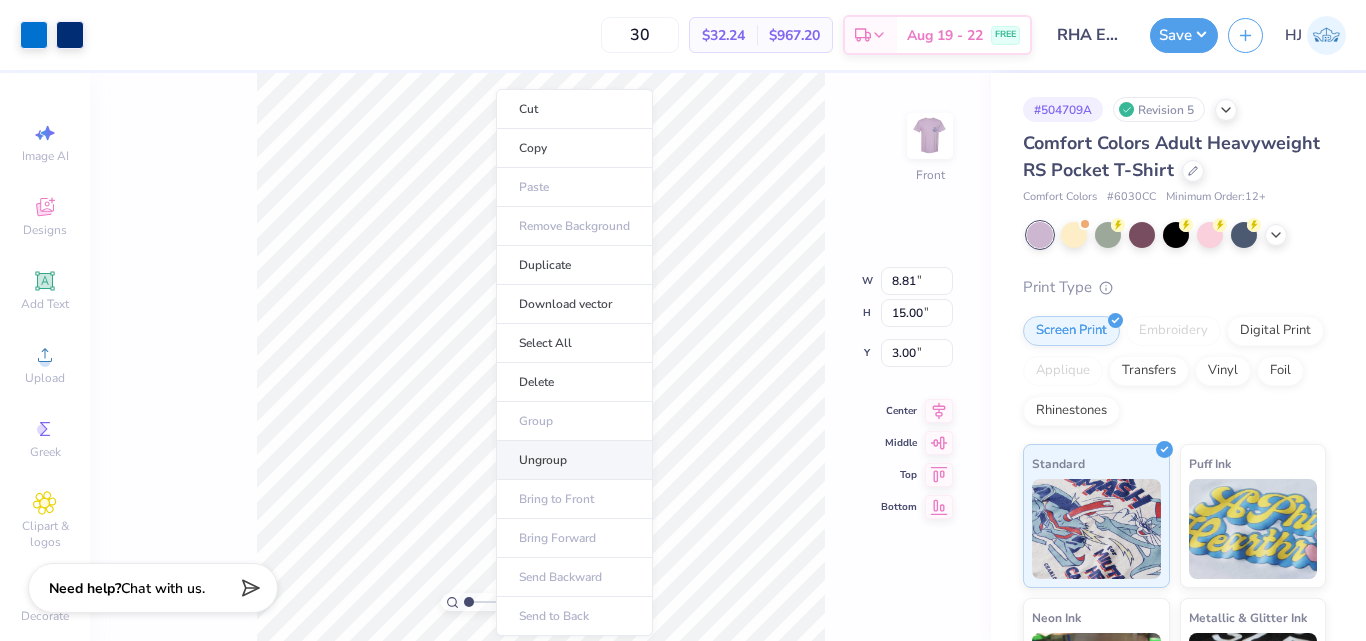 click on "Ungroup" at bounding box center [574, 460] 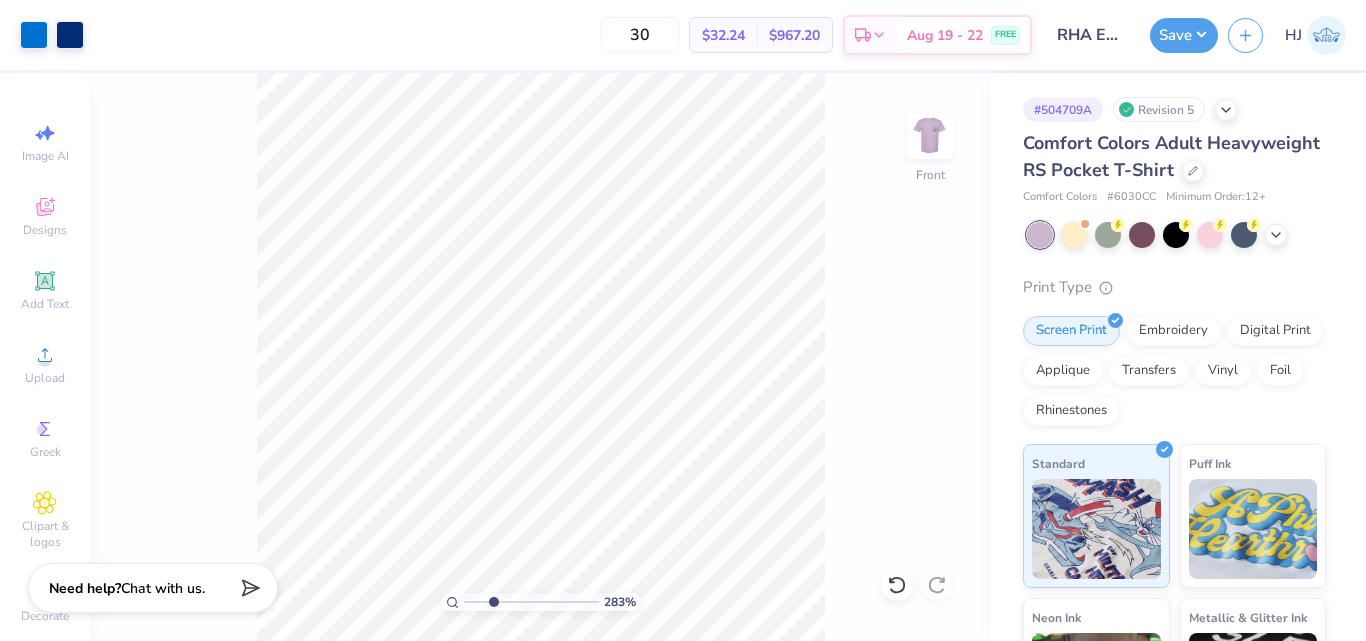 drag, startPoint x: 469, startPoint y: 601, endPoint x: 493, endPoint y: 594, distance: 25 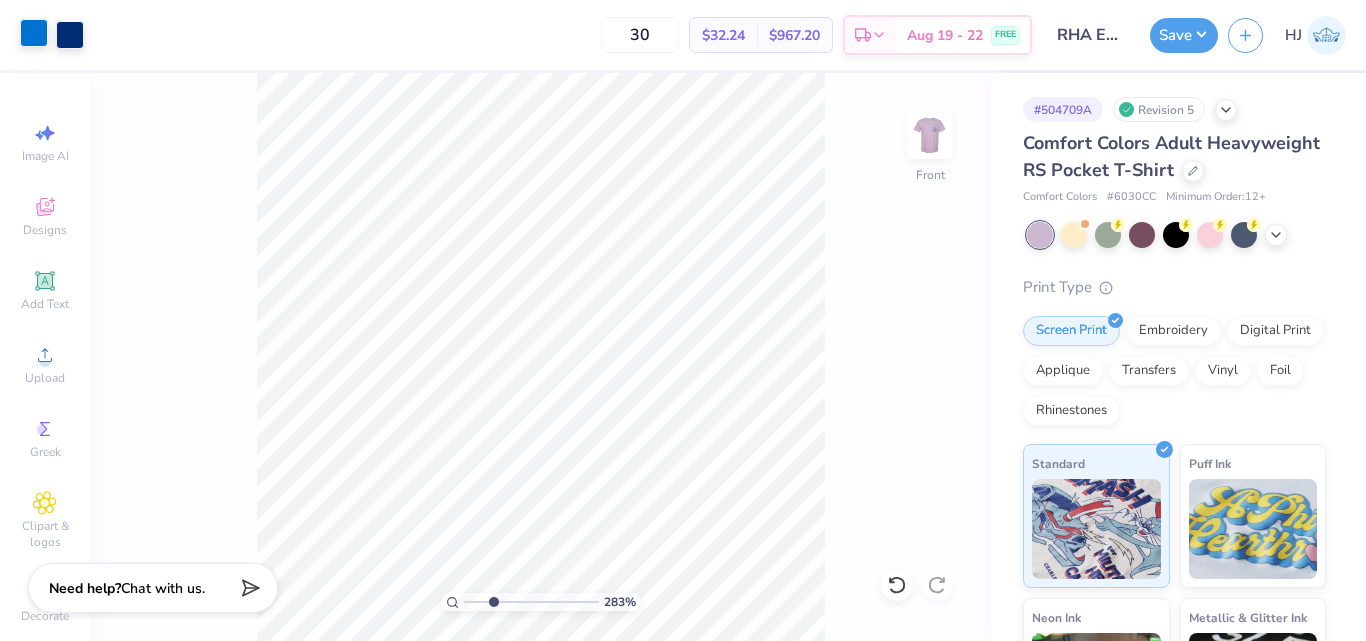 click at bounding box center [34, 33] 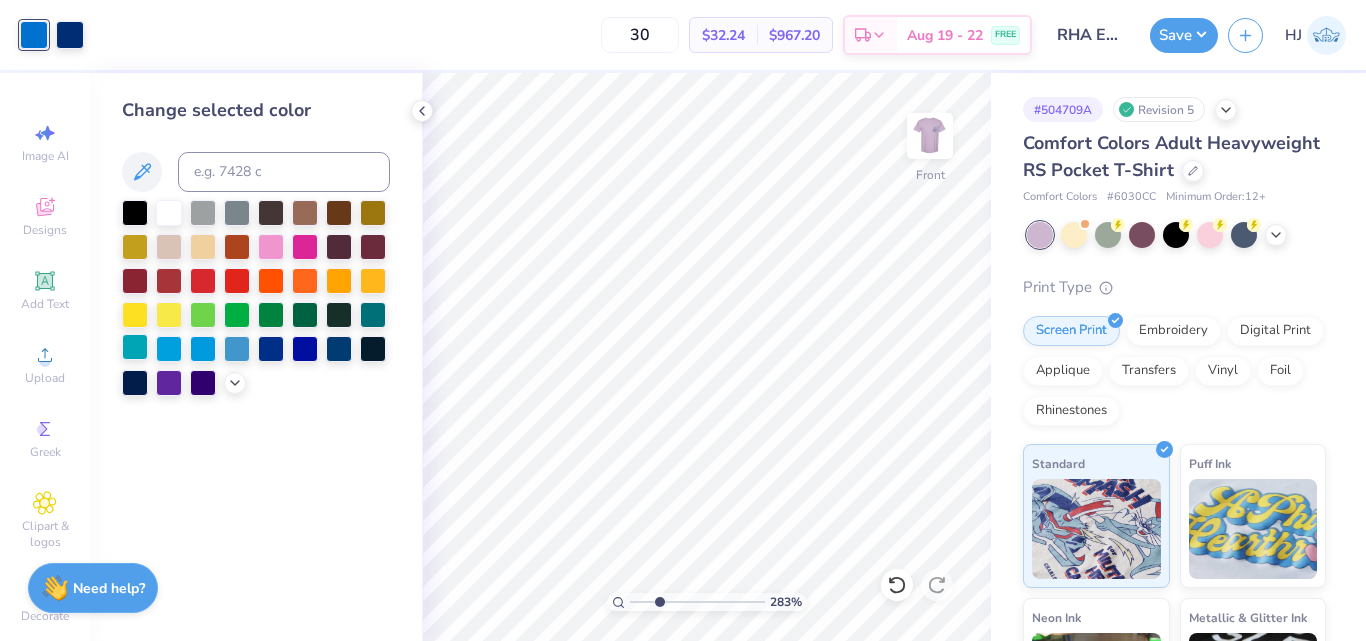 click at bounding box center [135, 347] 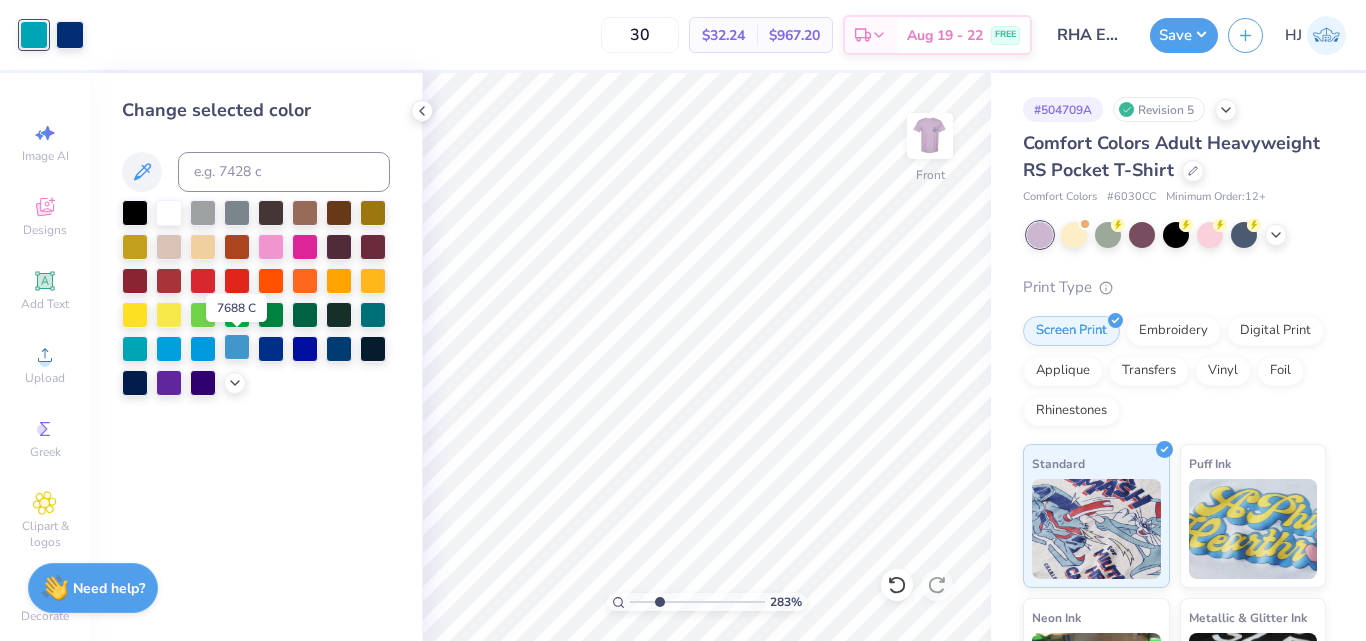 click at bounding box center [237, 347] 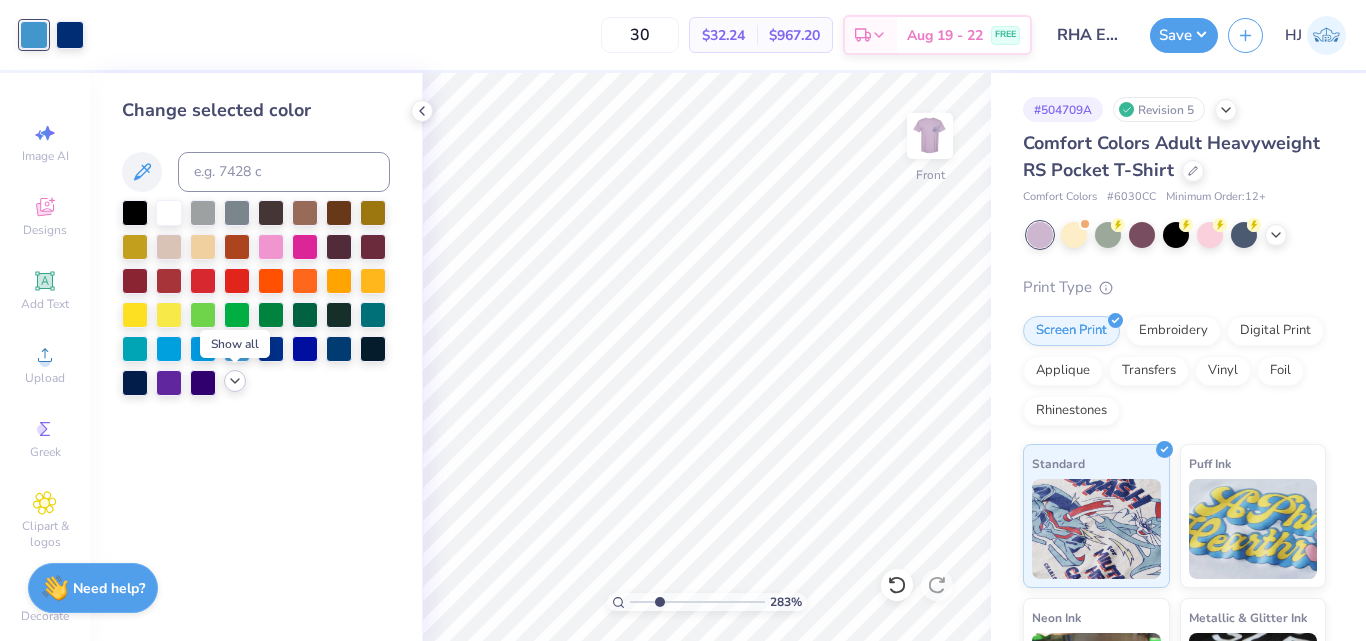 click 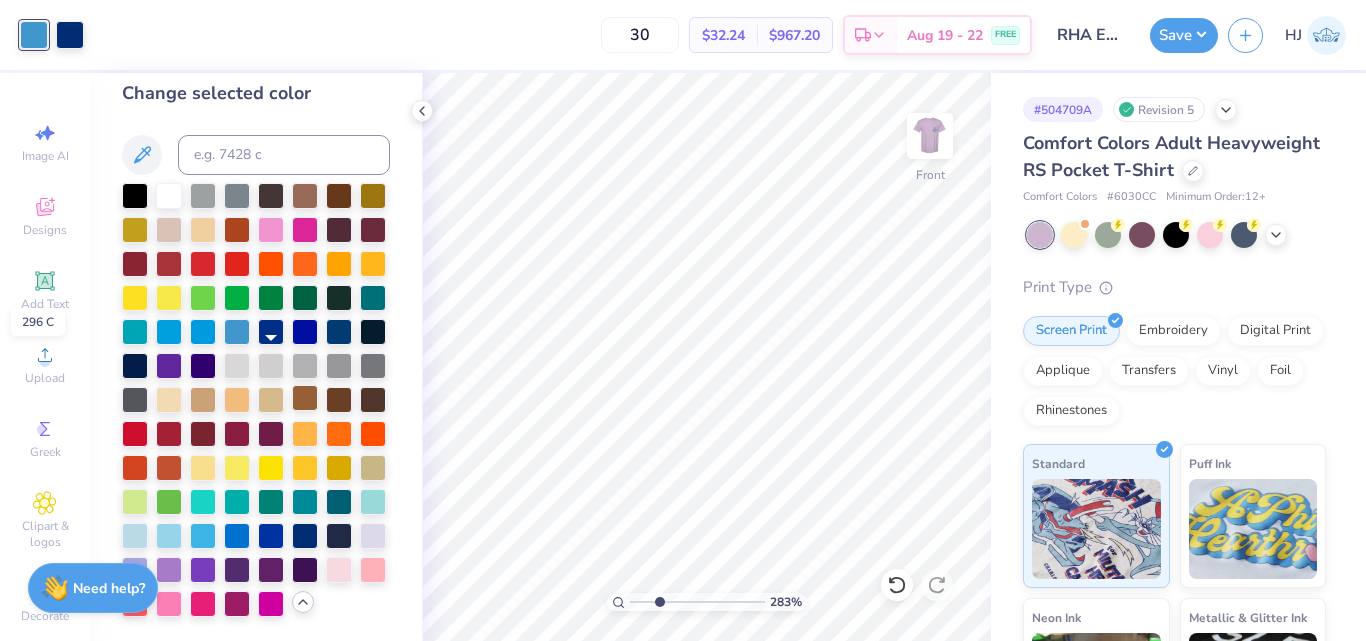 scroll, scrollTop: 85, scrollLeft: 0, axis: vertical 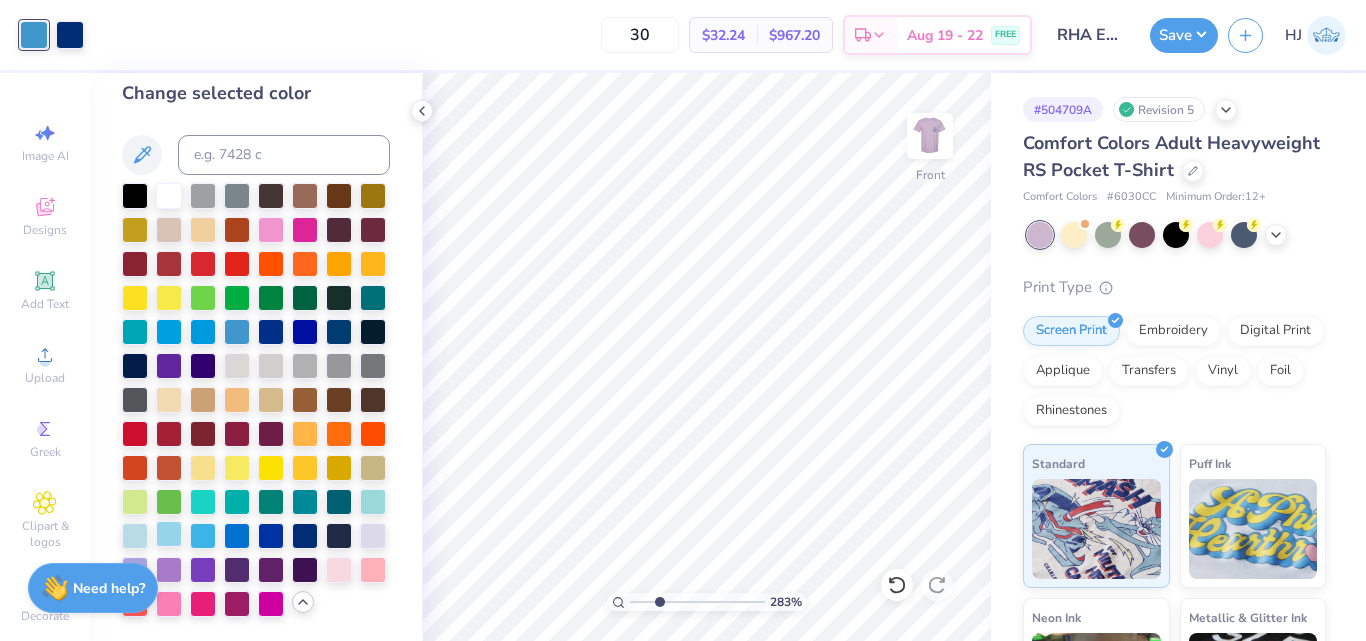 click at bounding box center (169, 534) 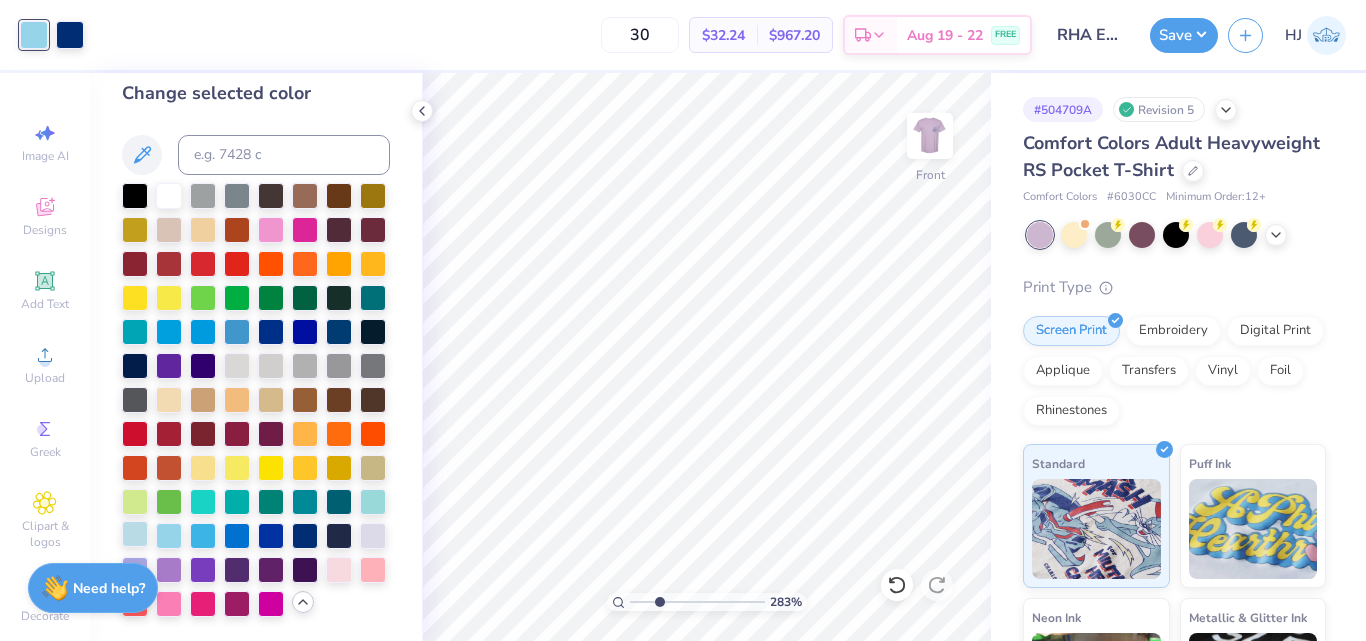 click at bounding box center [135, 534] 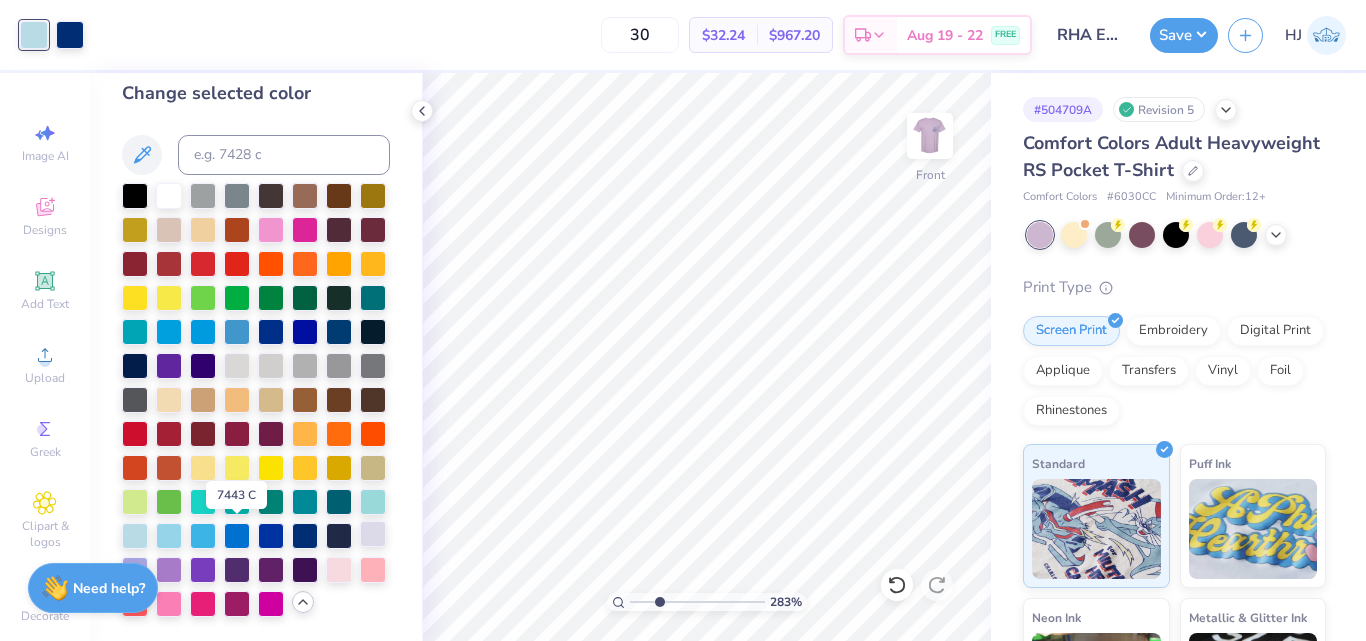 click at bounding box center [373, 534] 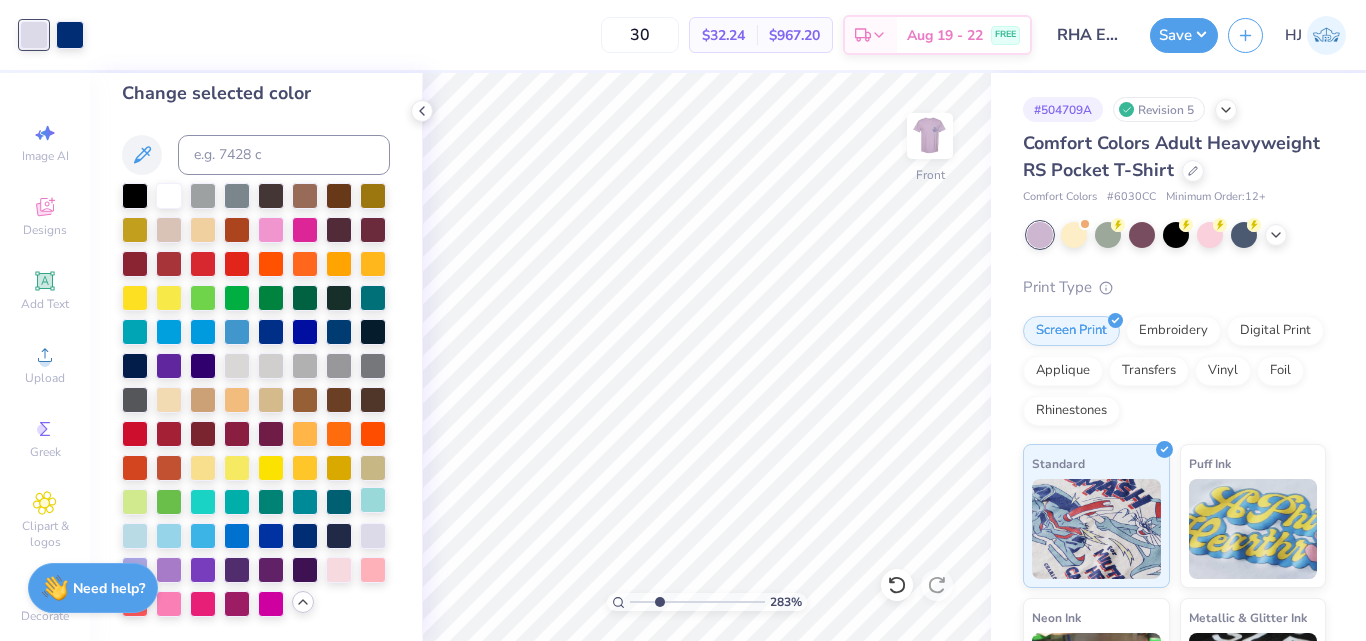 click at bounding box center (373, 500) 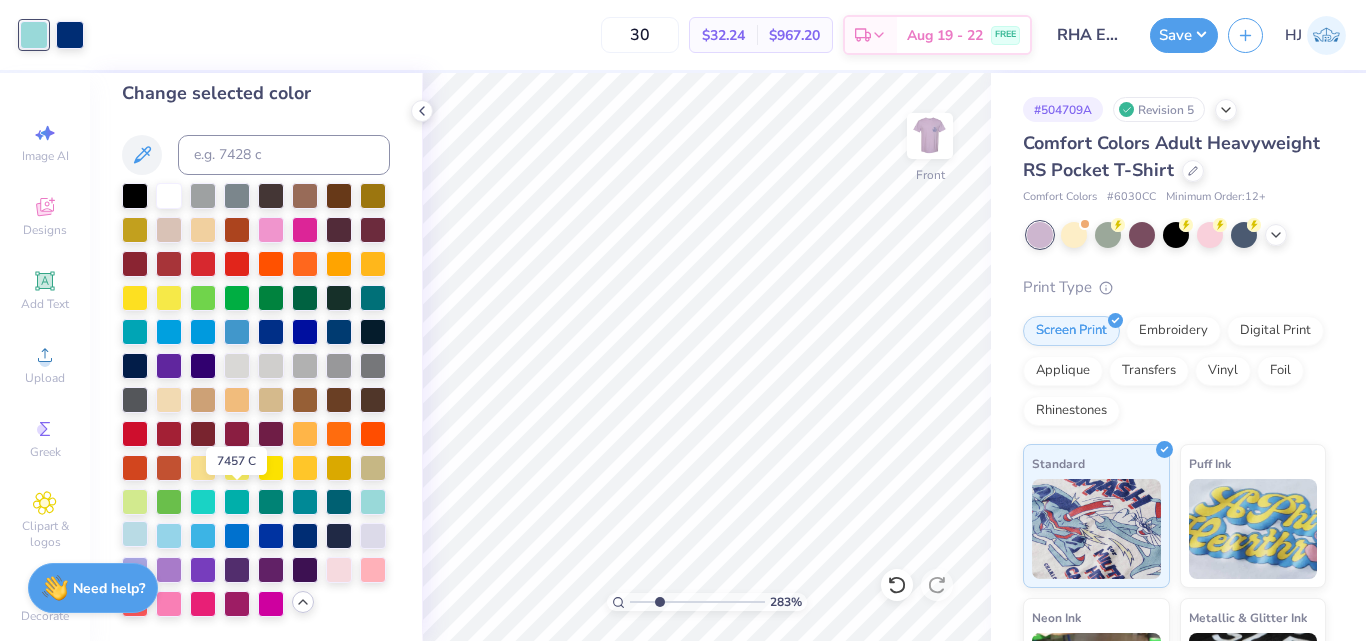 click at bounding box center [135, 534] 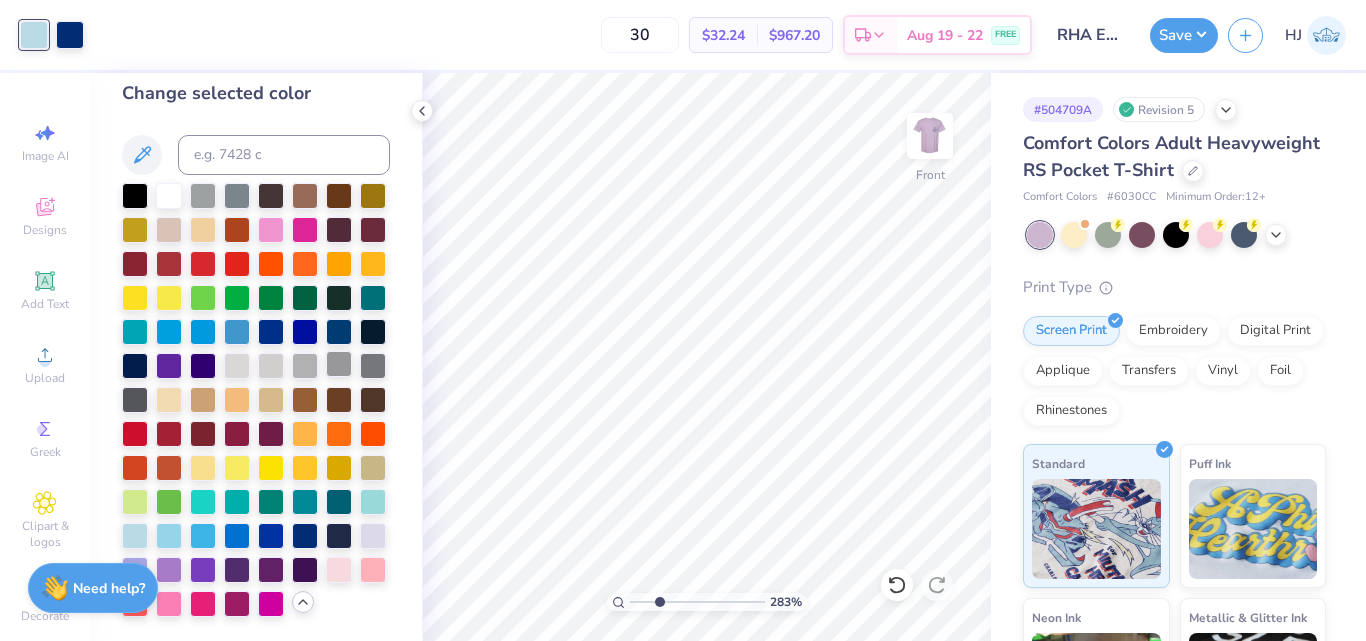 scroll, scrollTop: 0, scrollLeft: 0, axis: both 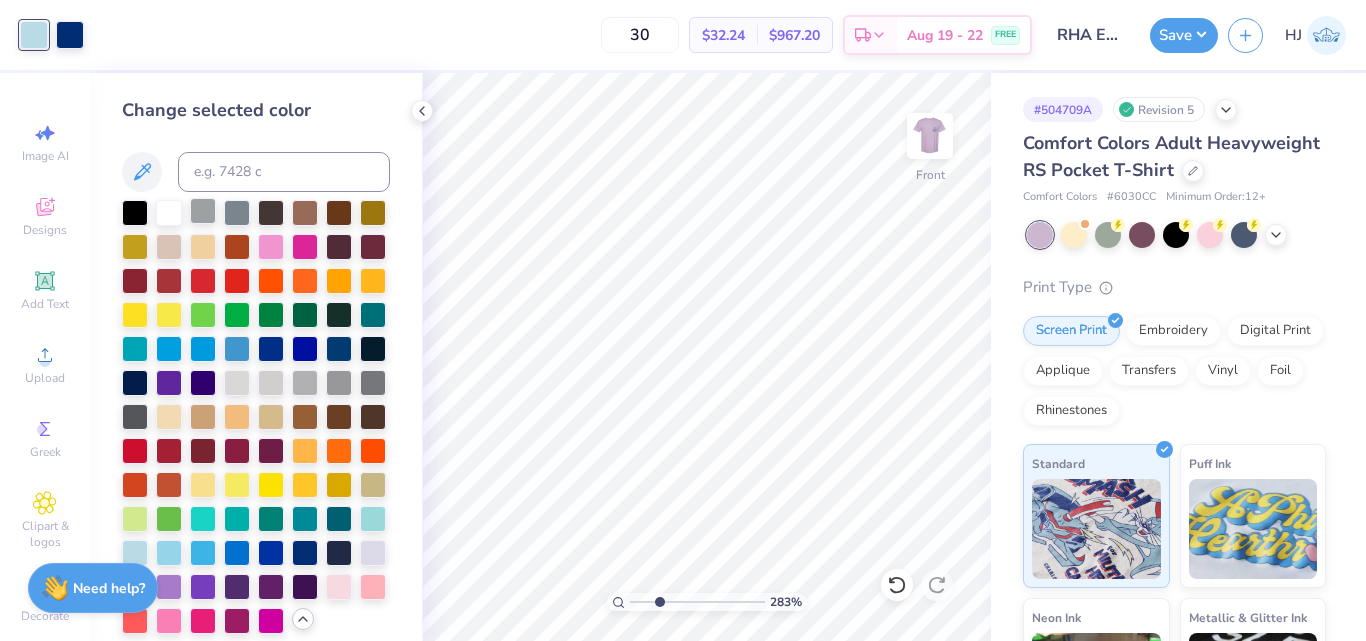 click at bounding box center [203, 211] 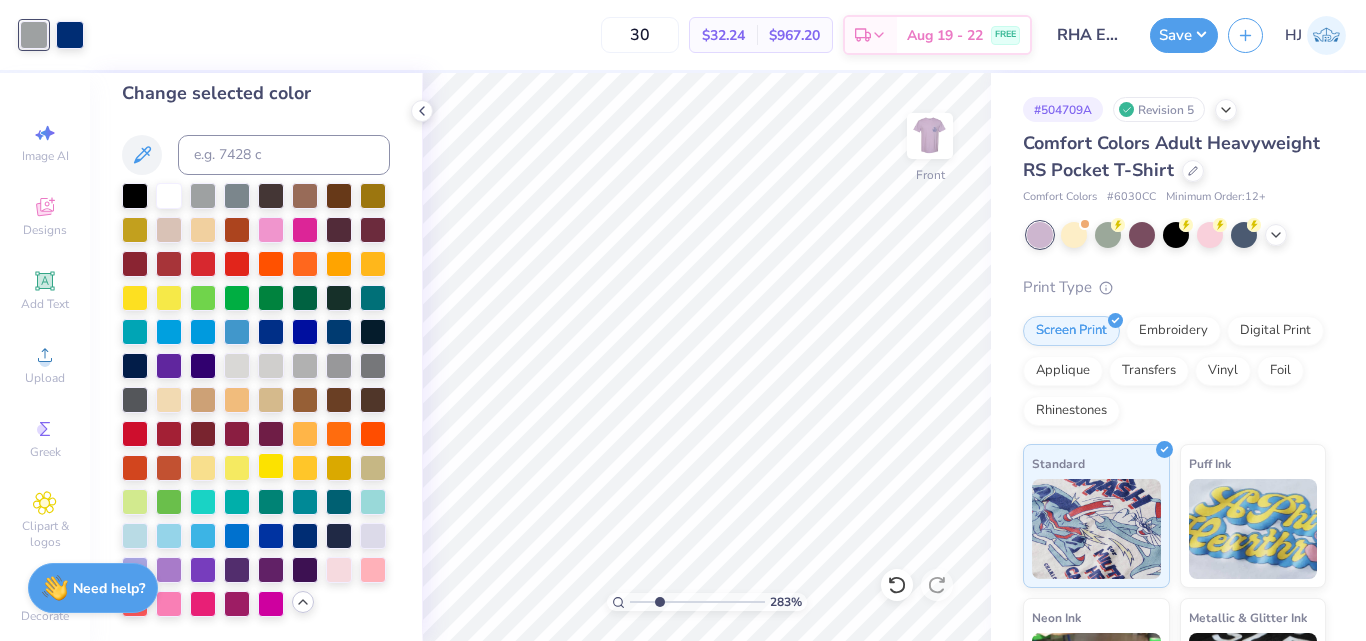 scroll, scrollTop: 85, scrollLeft: 0, axis: vertical 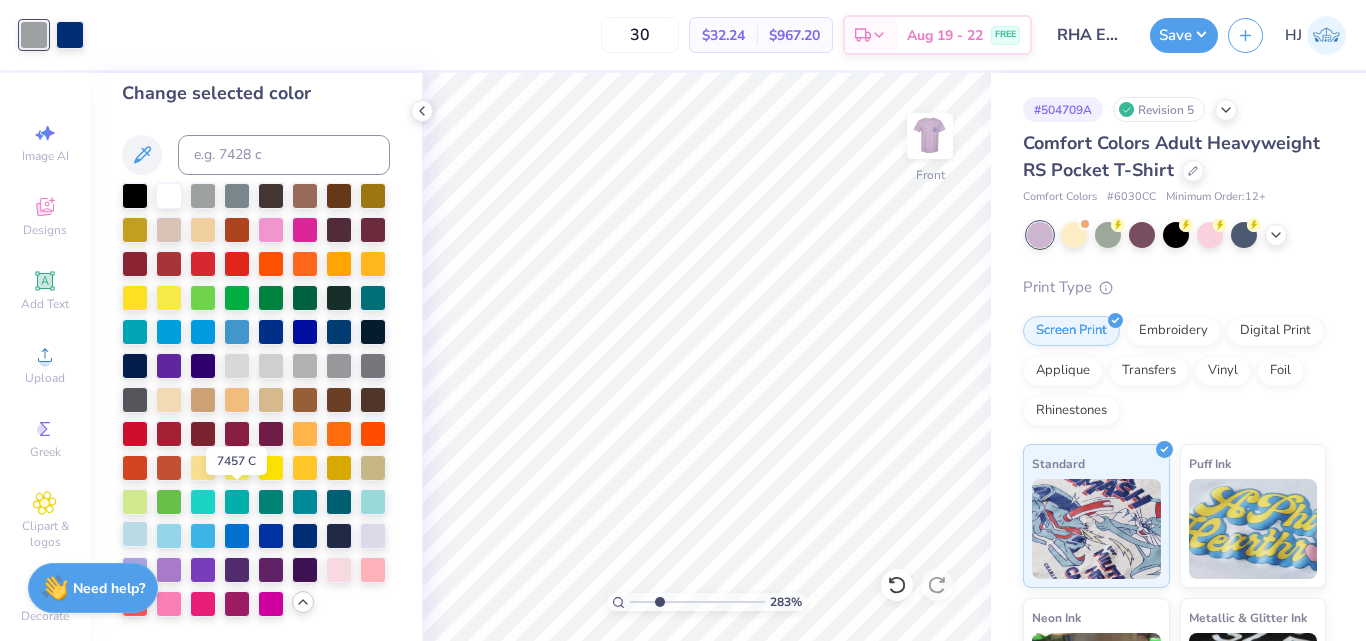 click at bounding box center (135, 534) 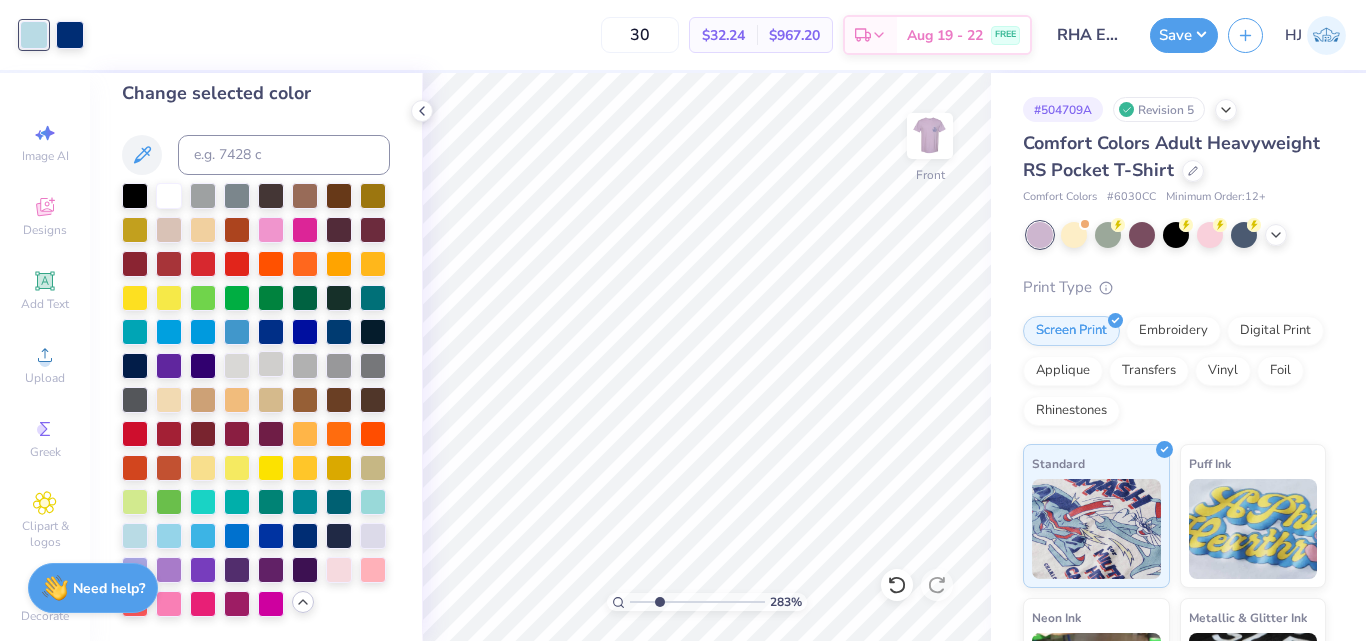 click at bounding box center (271, 364) 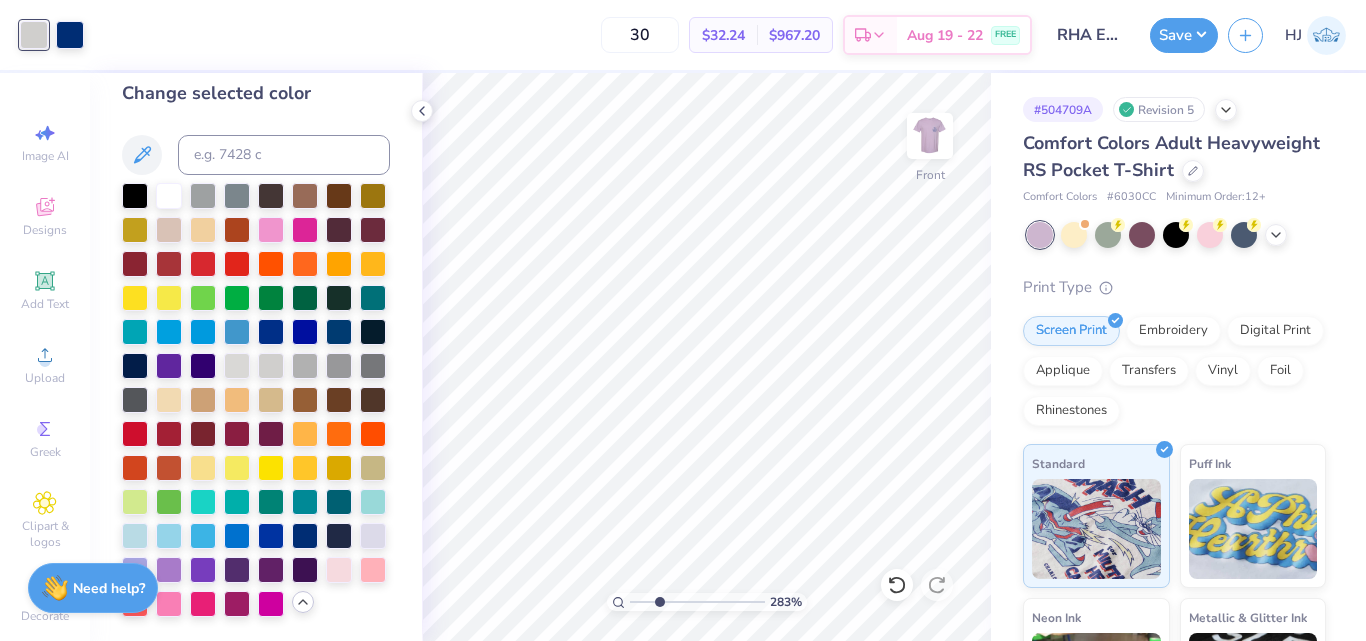 click at bounding box center (256, 400) 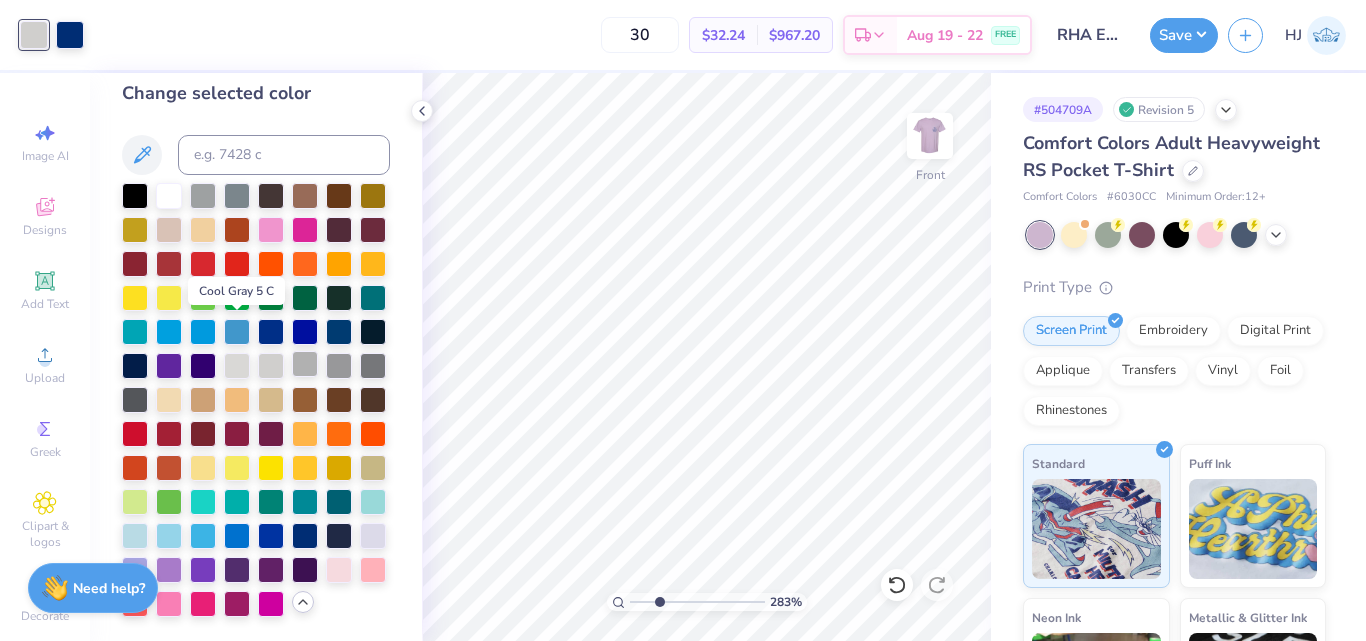 click at bounding box center (305, 364) 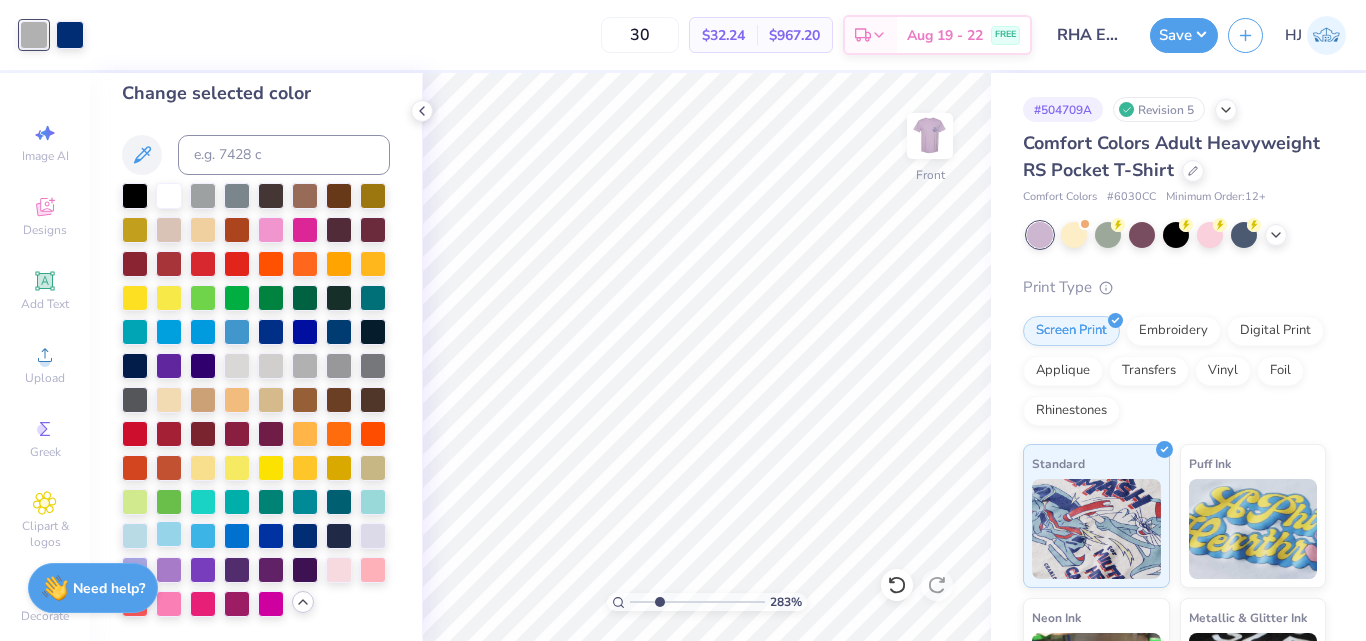 click at bounding box center (169, 534) 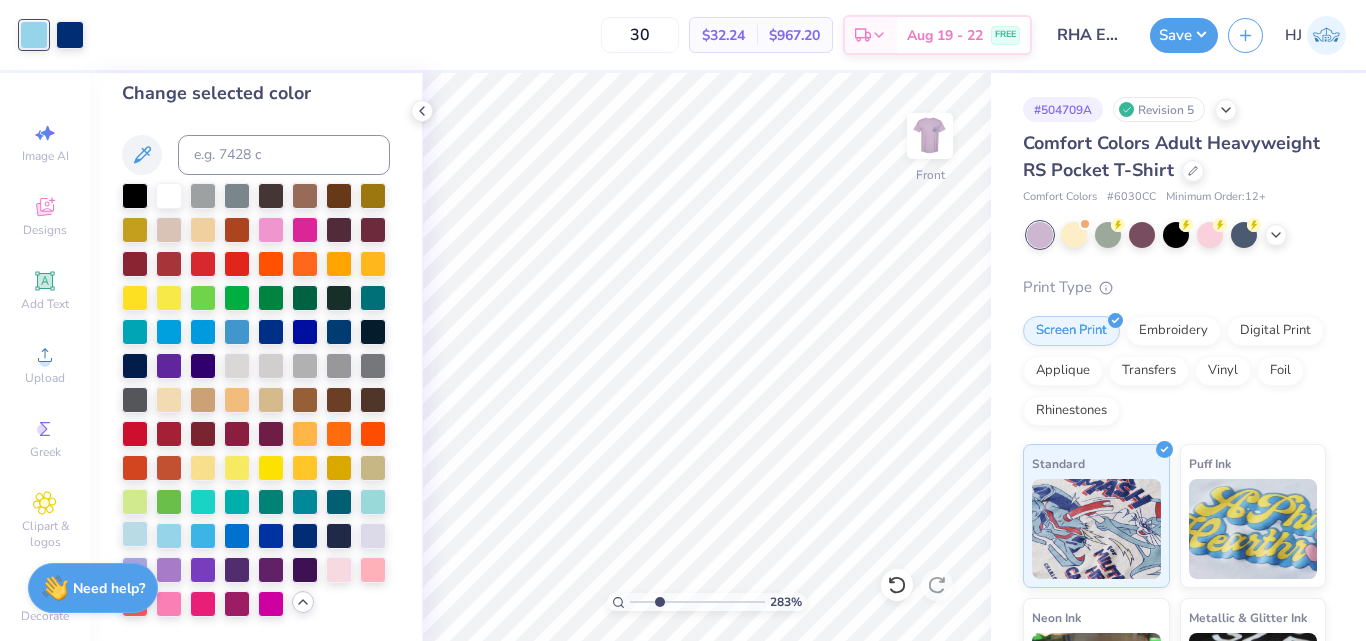 click at bounding box center [135, 534] 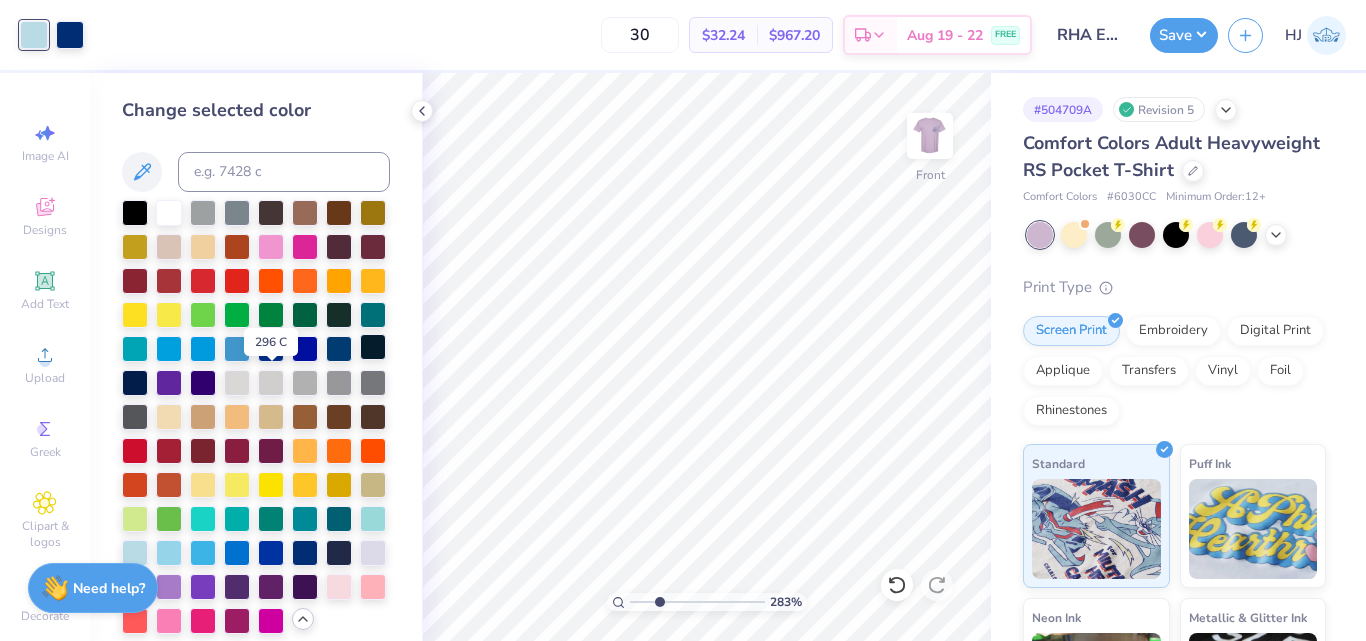 scroll, scrollTop: 85, scrollLeft: 0, axis: vertical 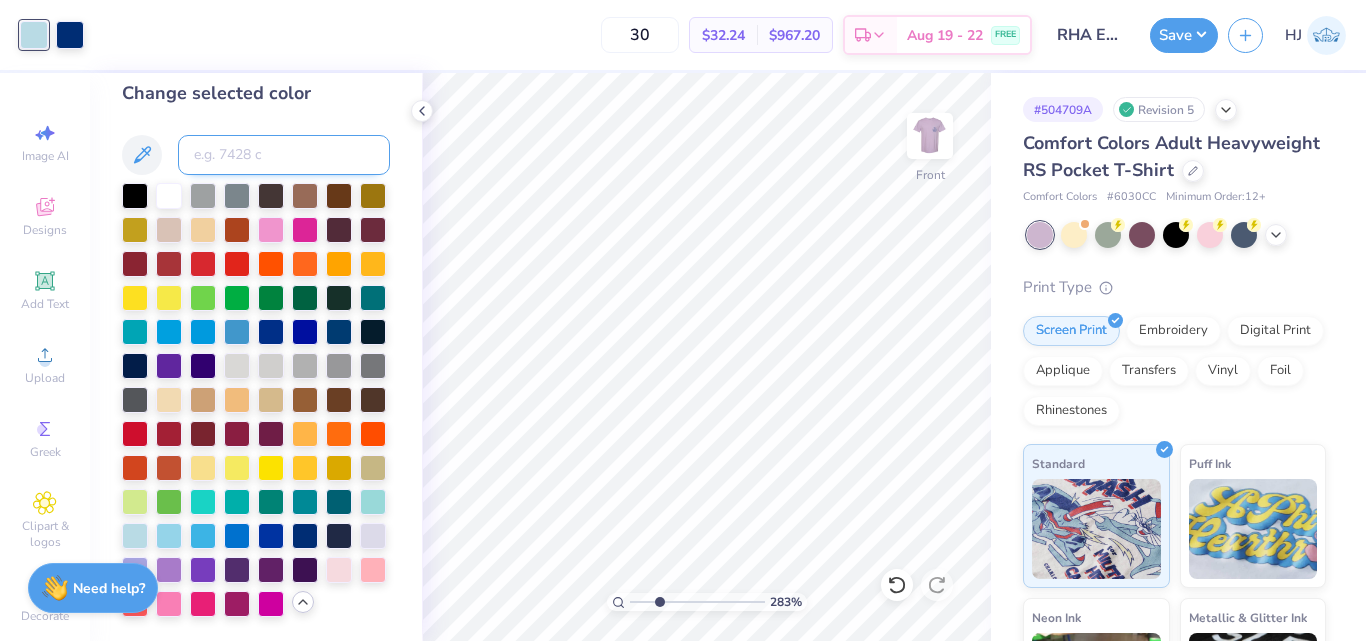 click at bounding box center [284, 155] 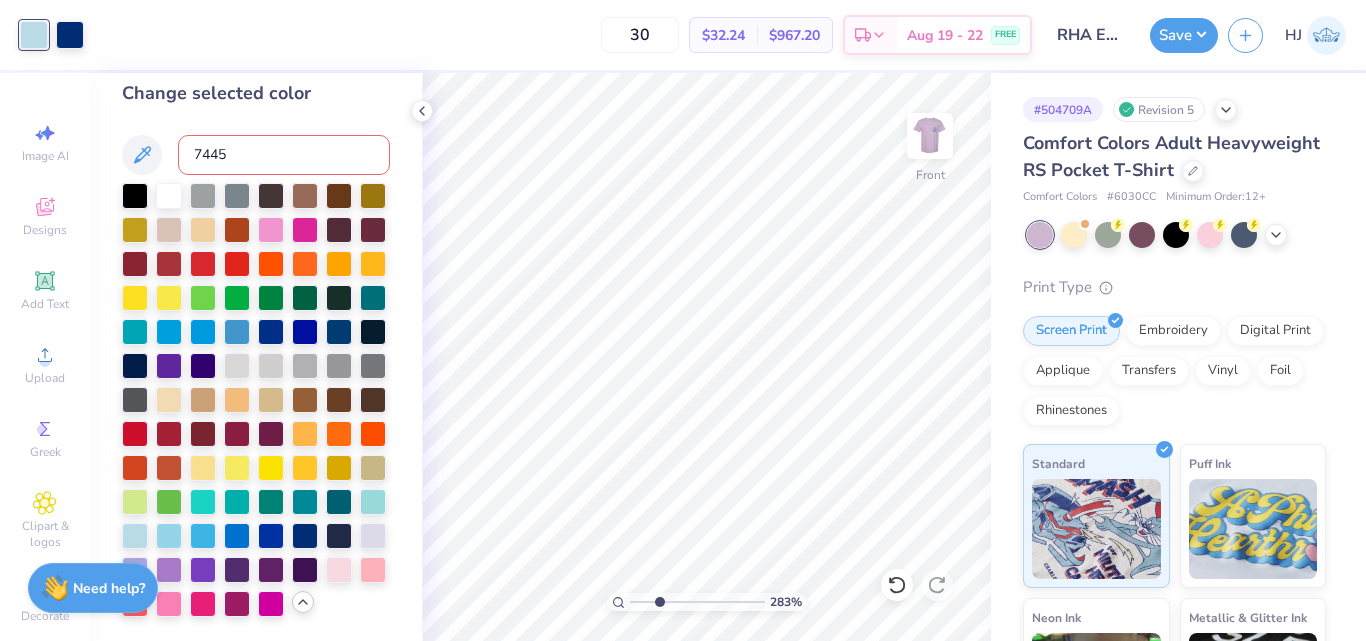 type on "7445" 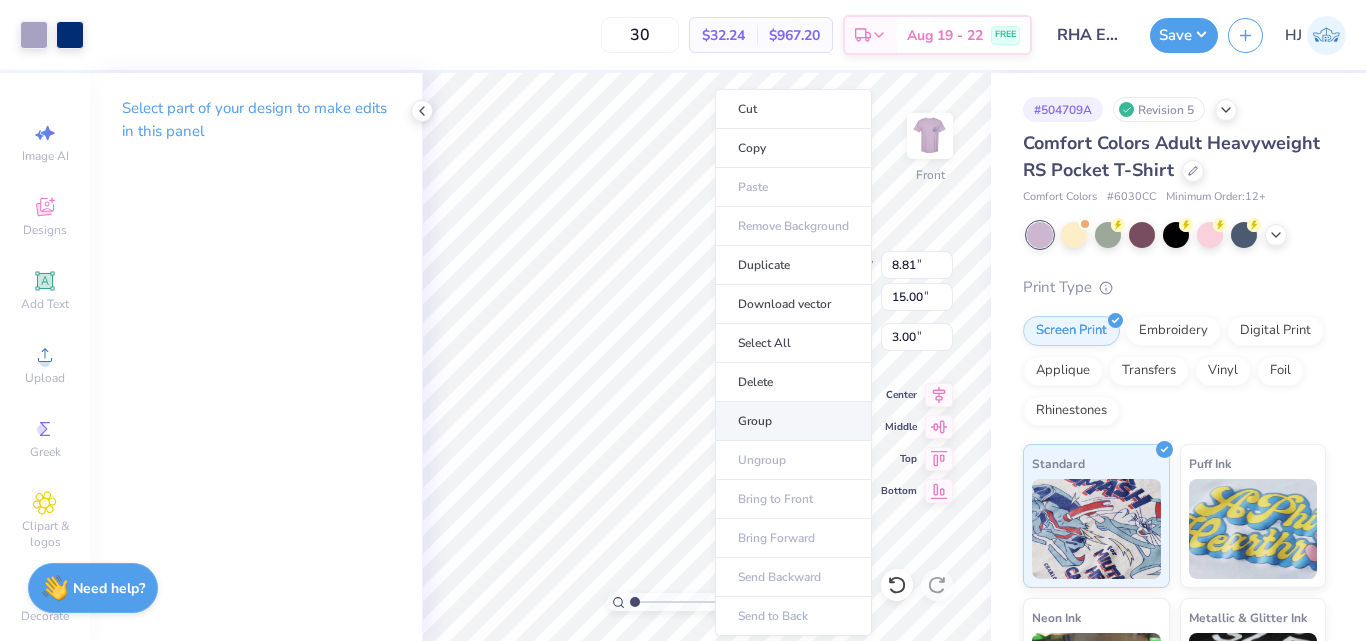 click on "Group" at bounding box center (793, 421) 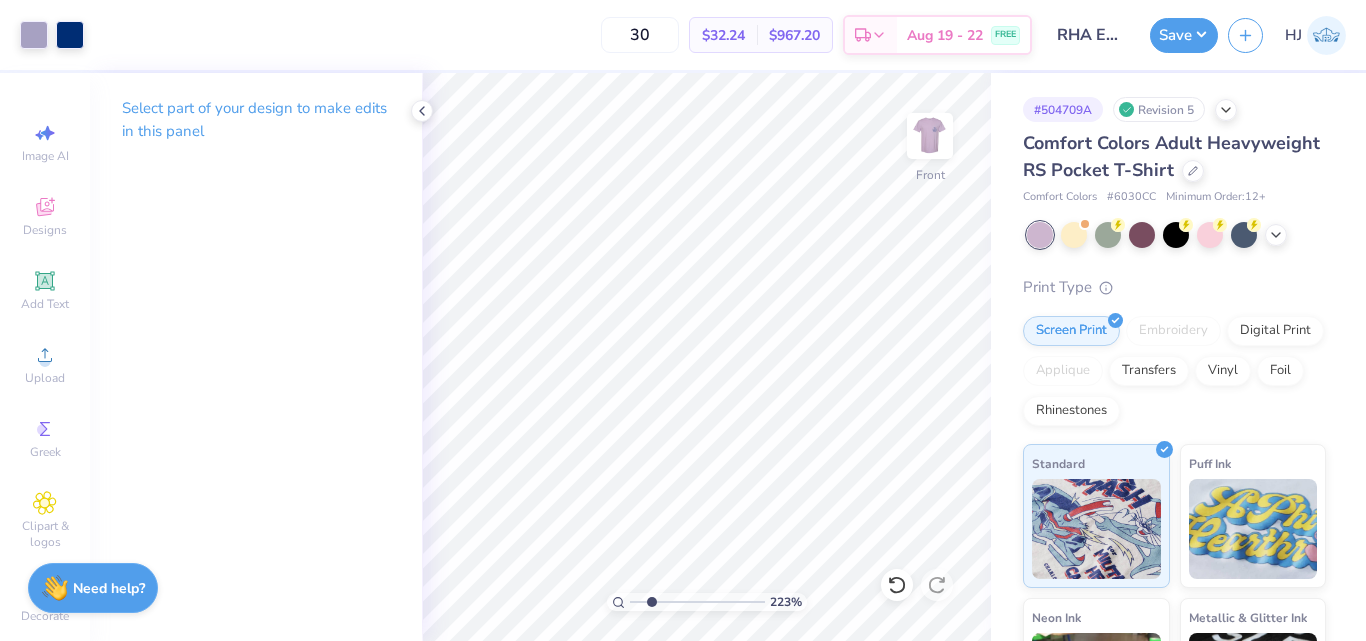 type on "2.22643191709162" 